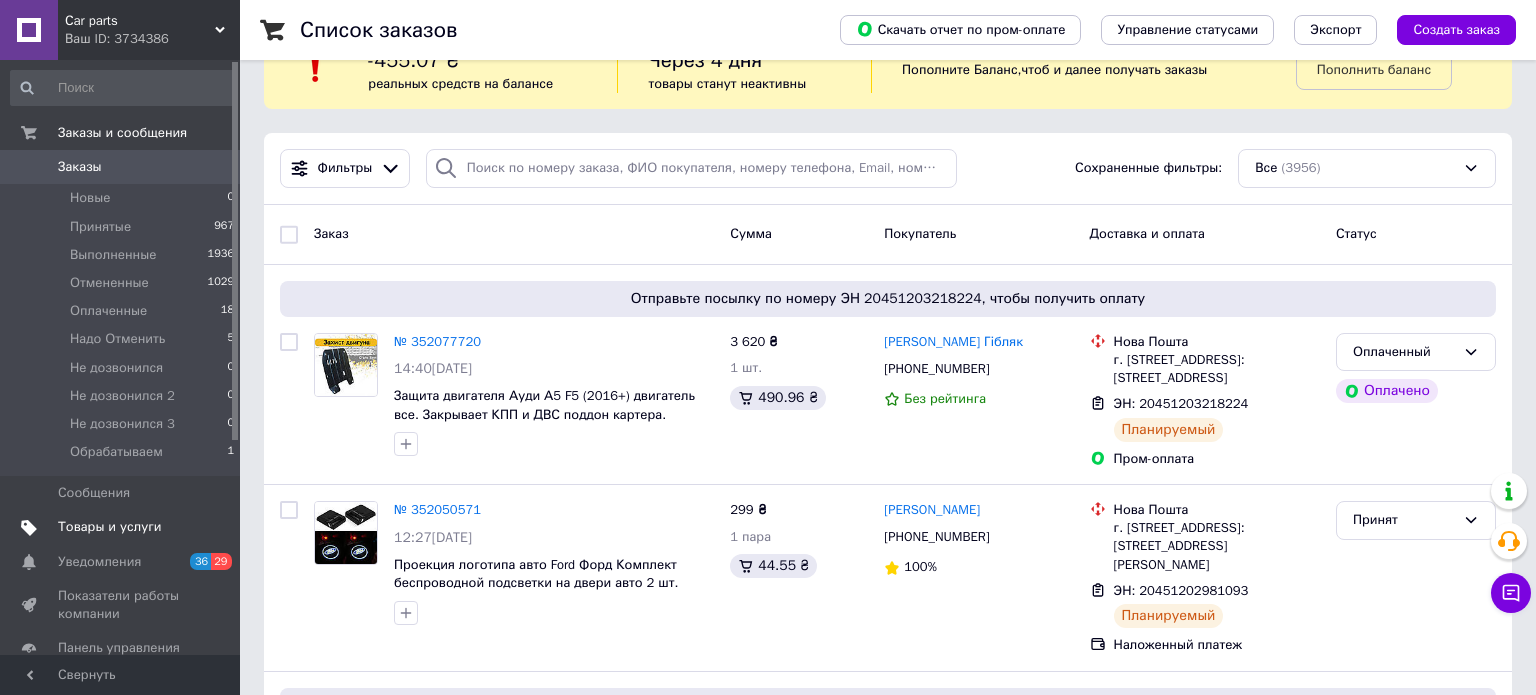 scroll, scrollTop: 54, scrollLeft: 0, axis: vertical 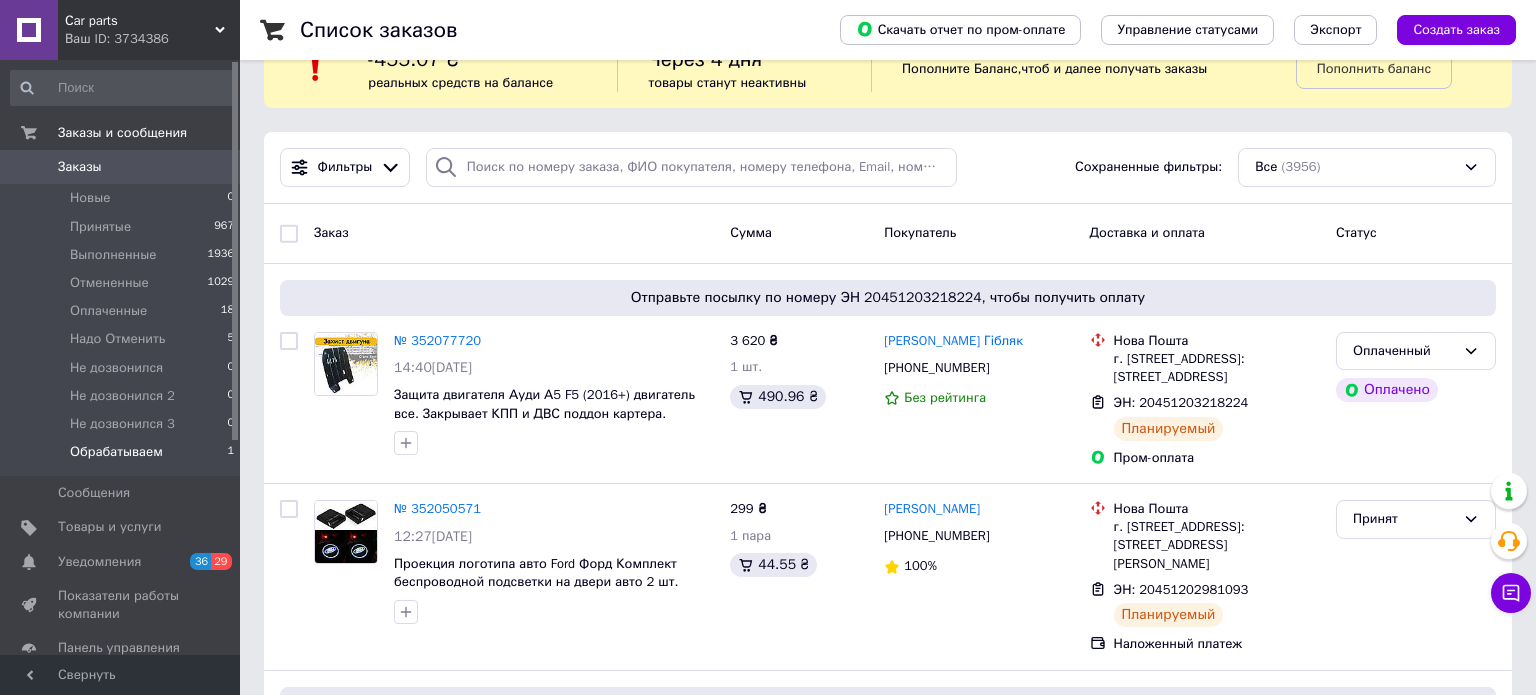 click on "Обрабатываем" at bounding box center [116, 452] 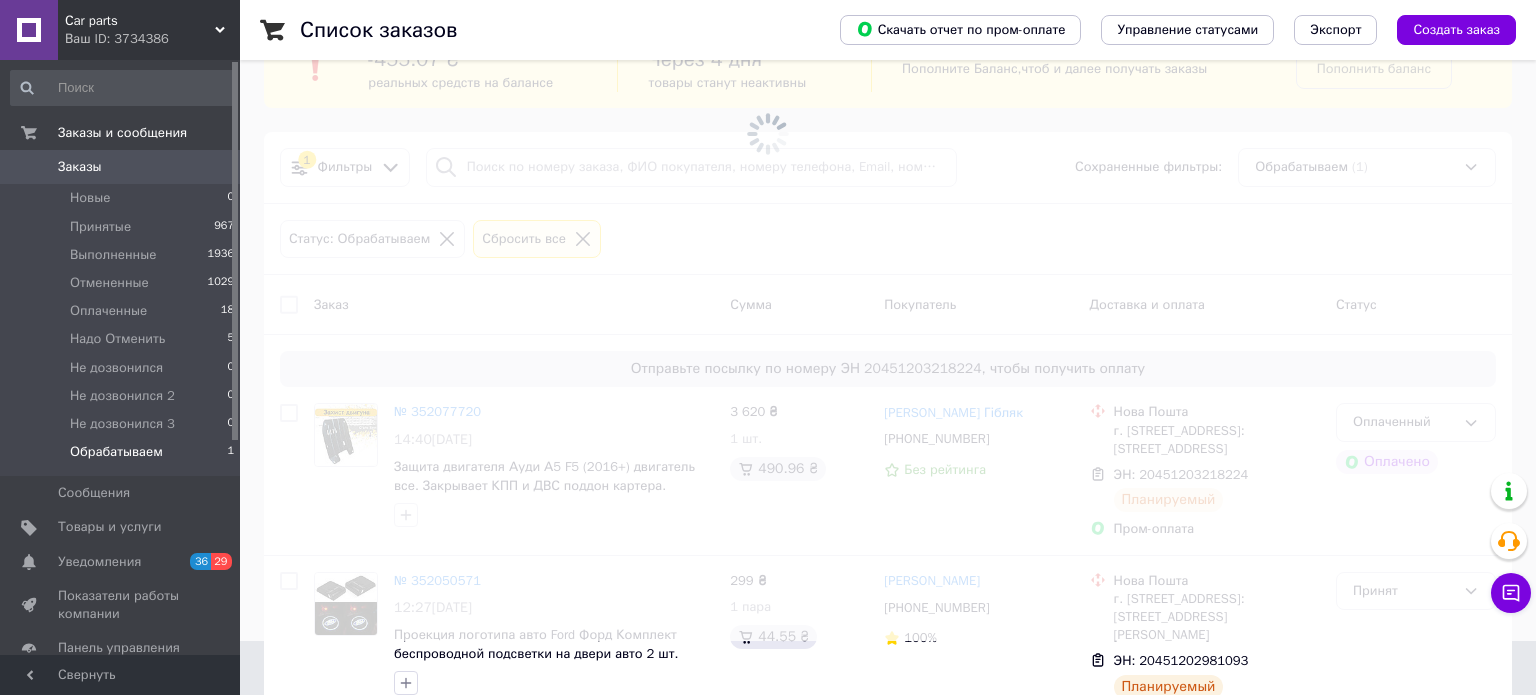 scroll, scrollTop: 0, scrollLeft: 0, axis: both 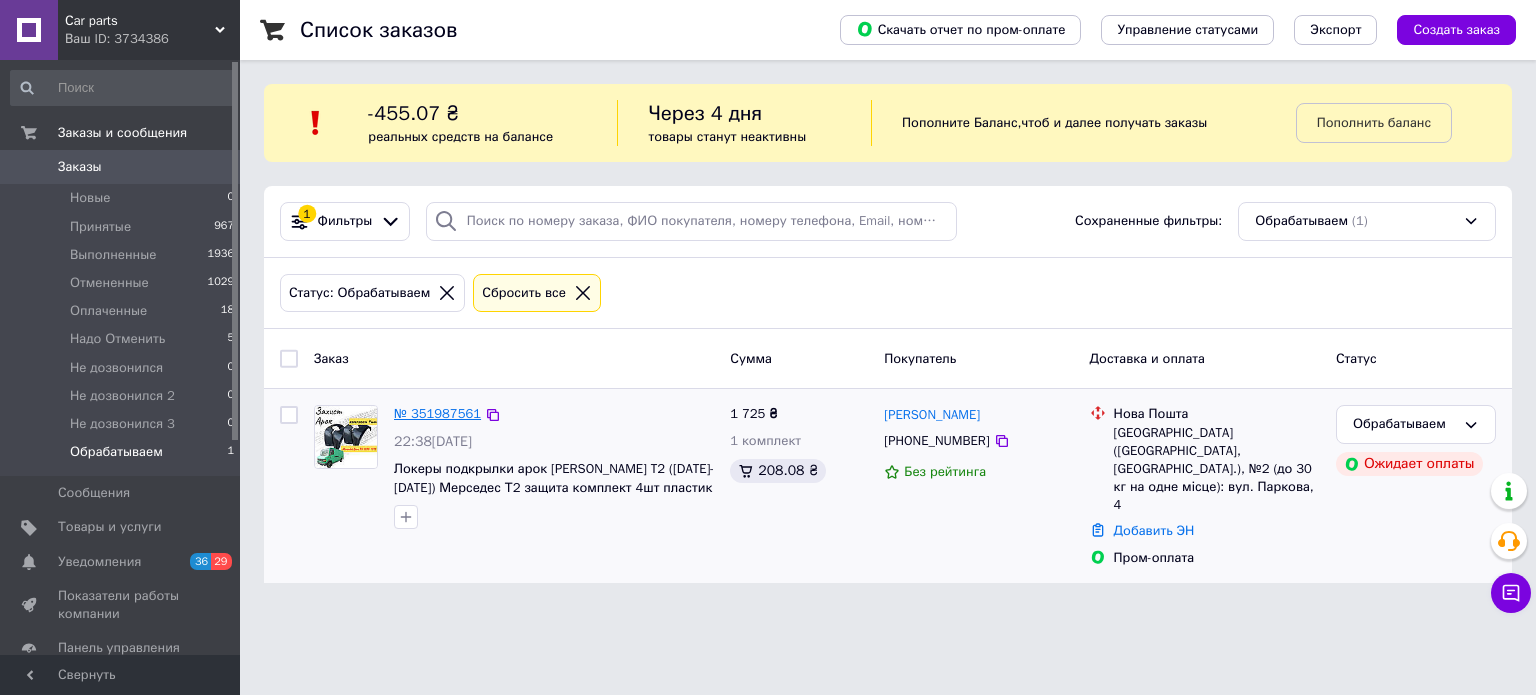 click on "№ 351987561" at bounding box center (437, 413) 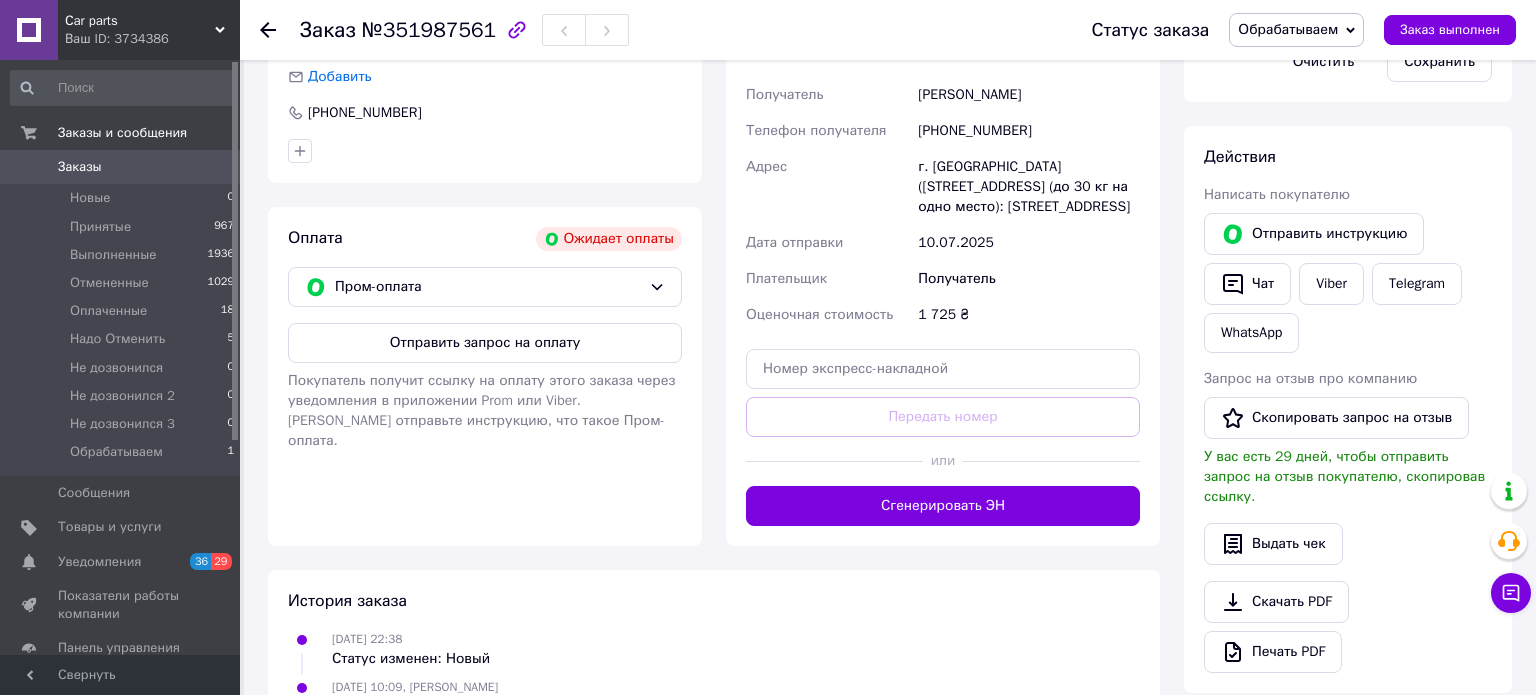 scroll, scrollTop: 757, scrollLeft: 0, axis: vertical 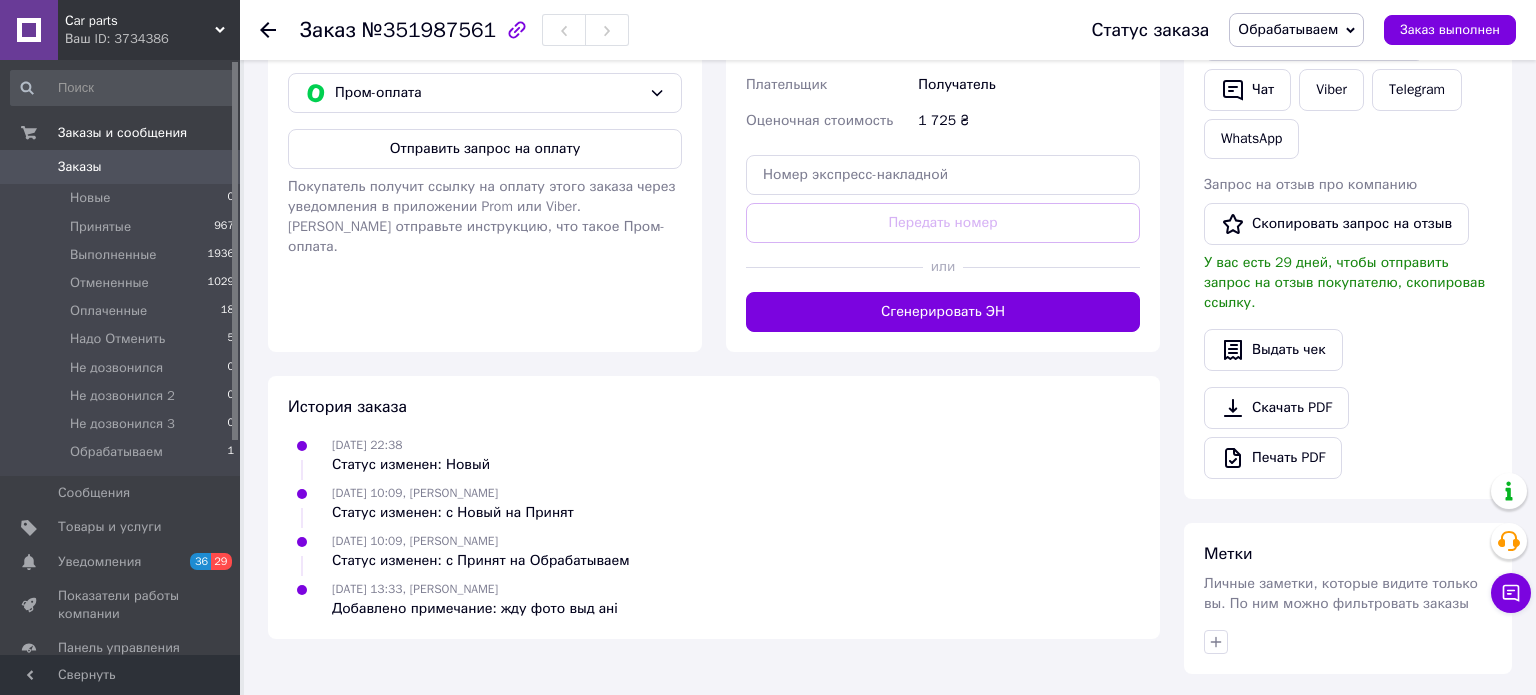 click on "Ваш ID: 3734386" at bounding box center [152, 39] 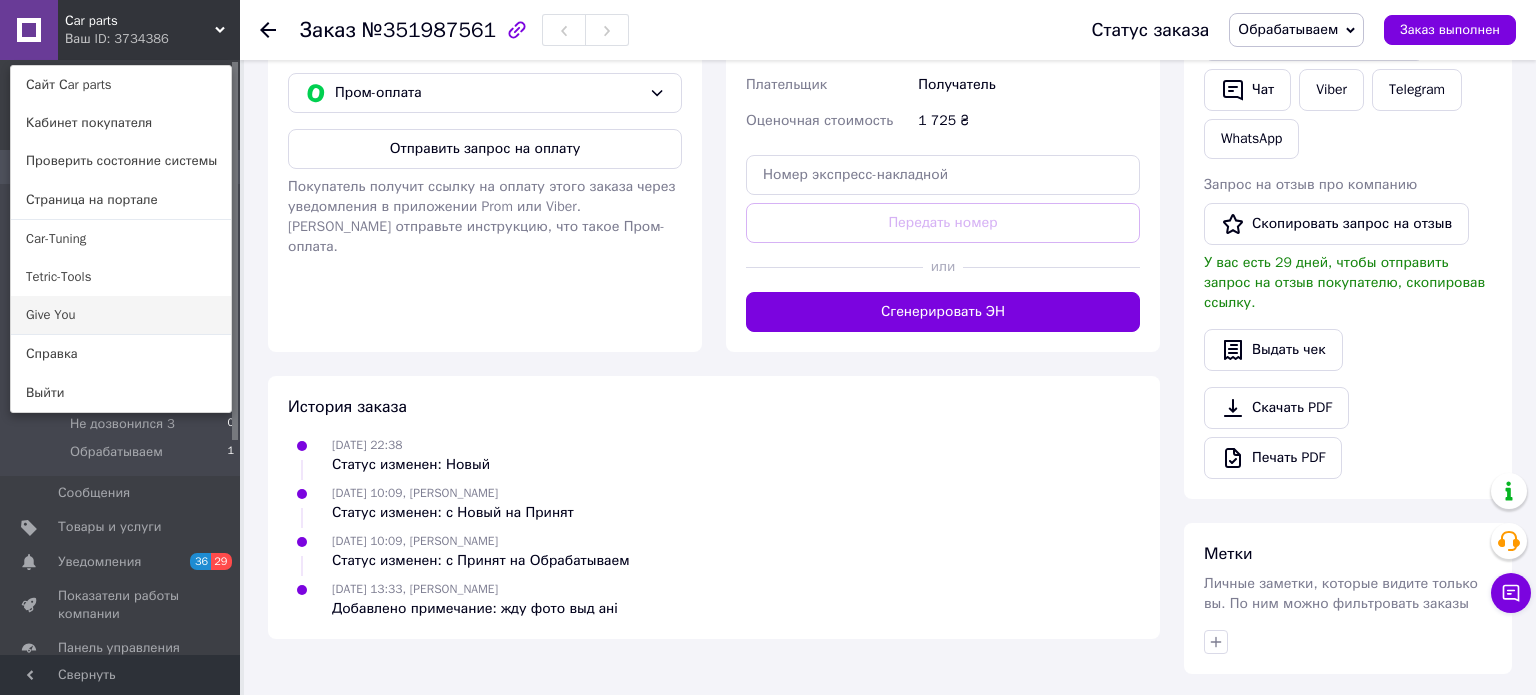 click on "Give You" at bounding box center [121, 315] 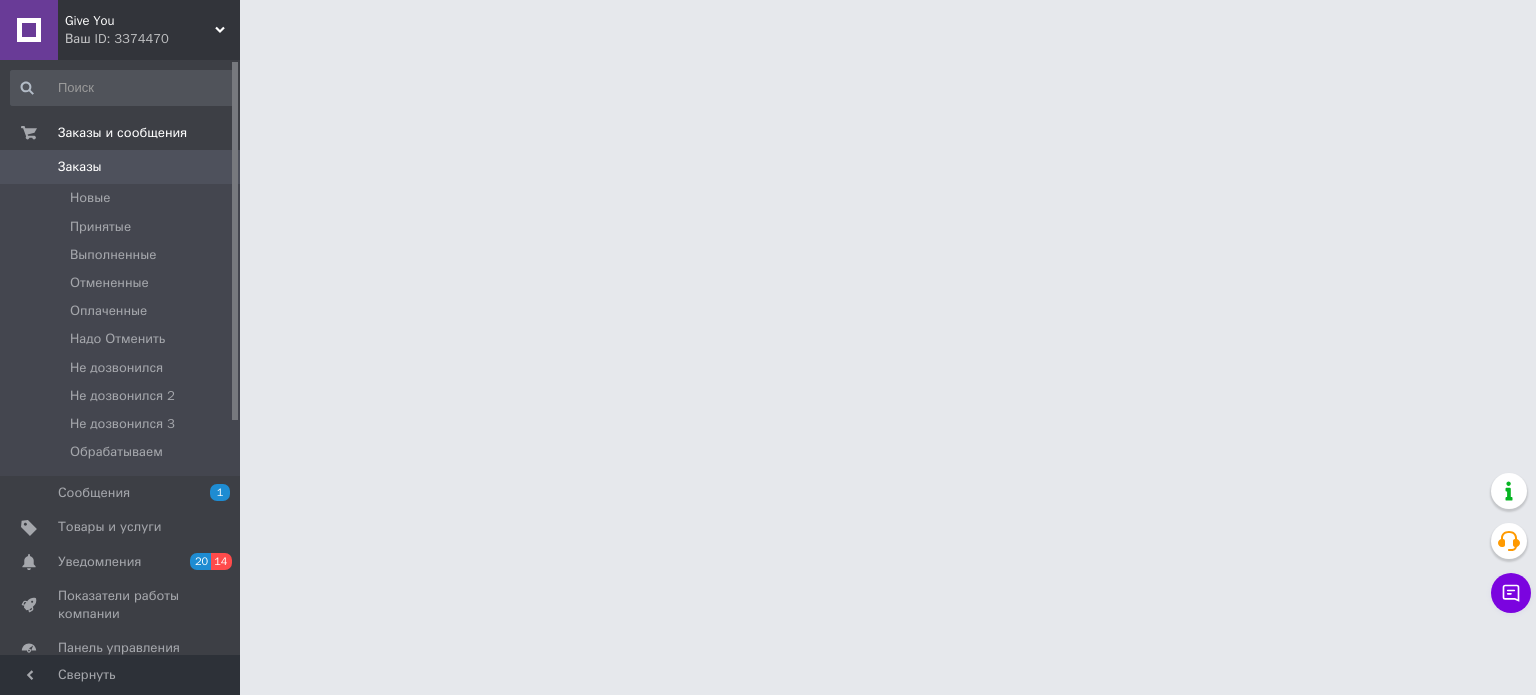 scroll, scrollTop: 0, scrollLeft: 0, axis: both 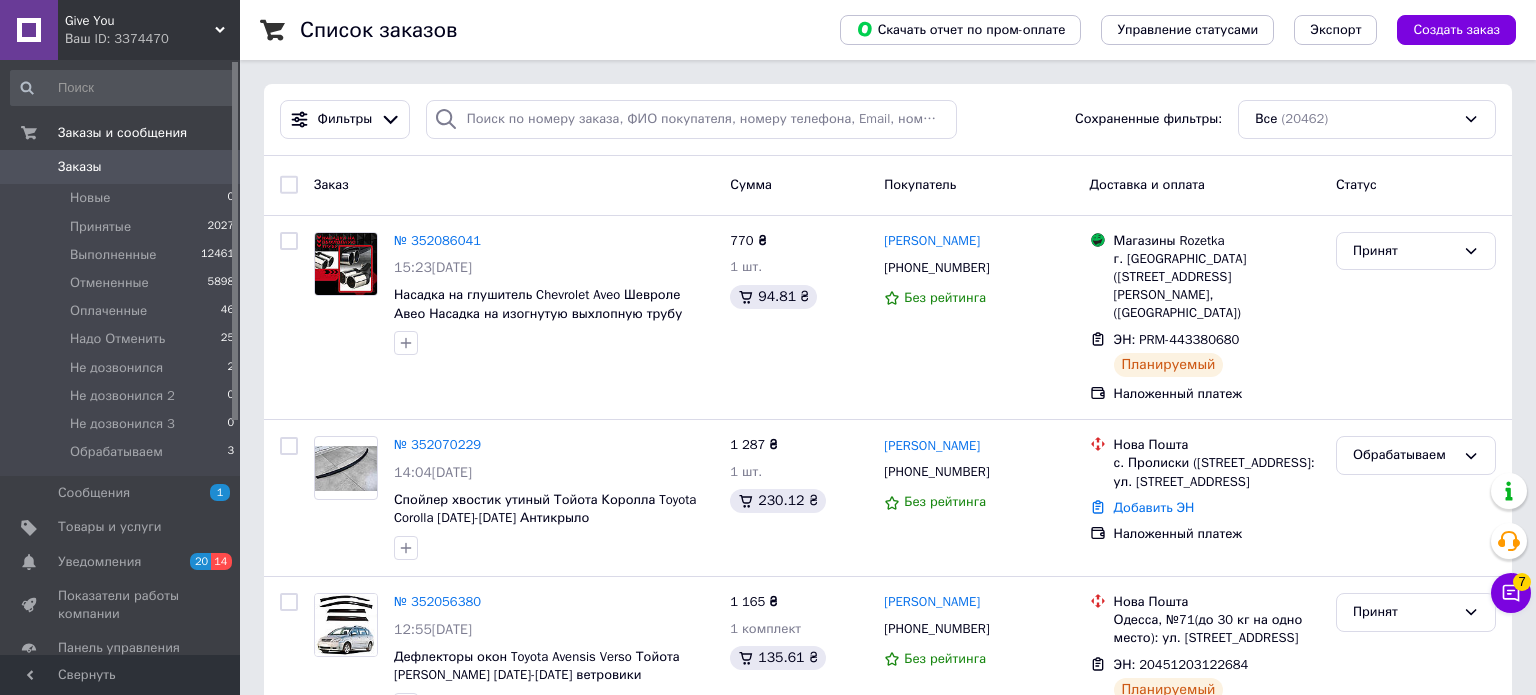 click 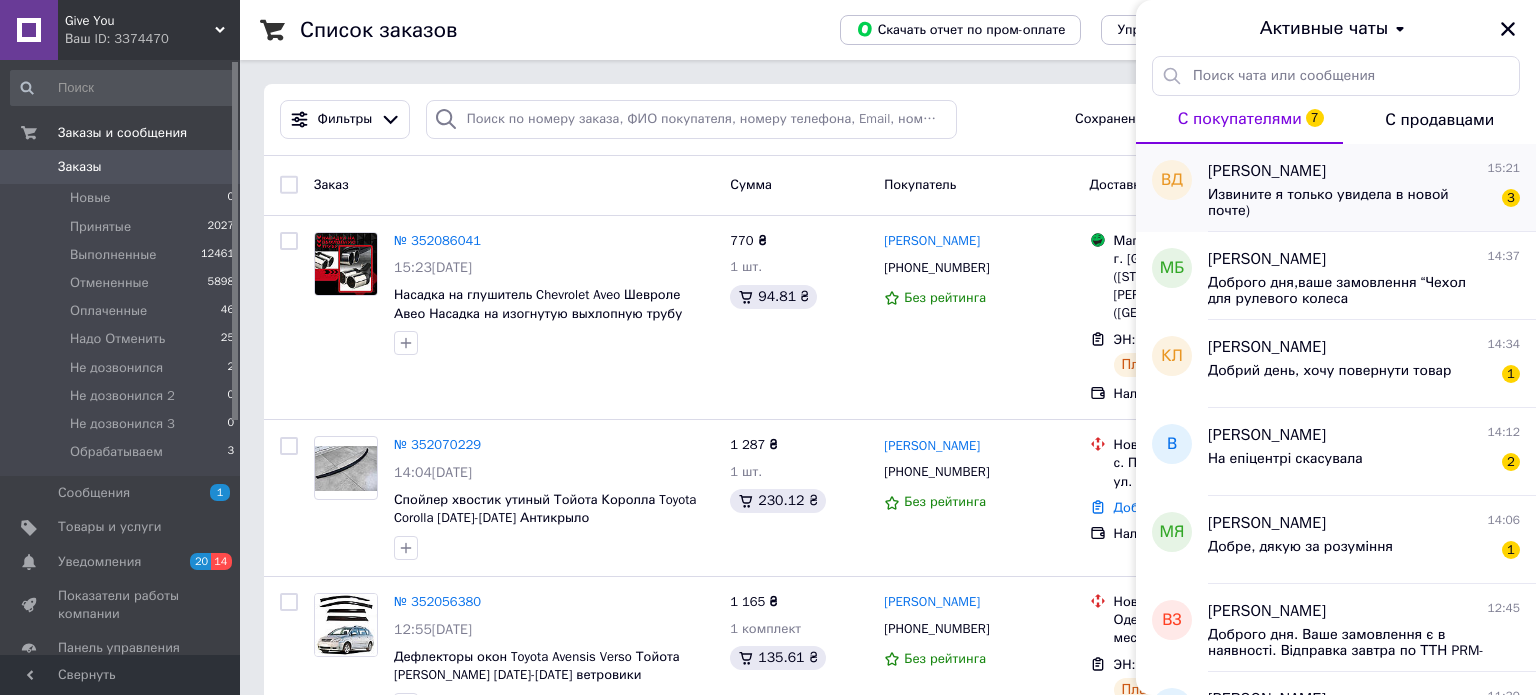 click on "Извините я только увидела в новой почте)" at bounding box center (1350, 203) 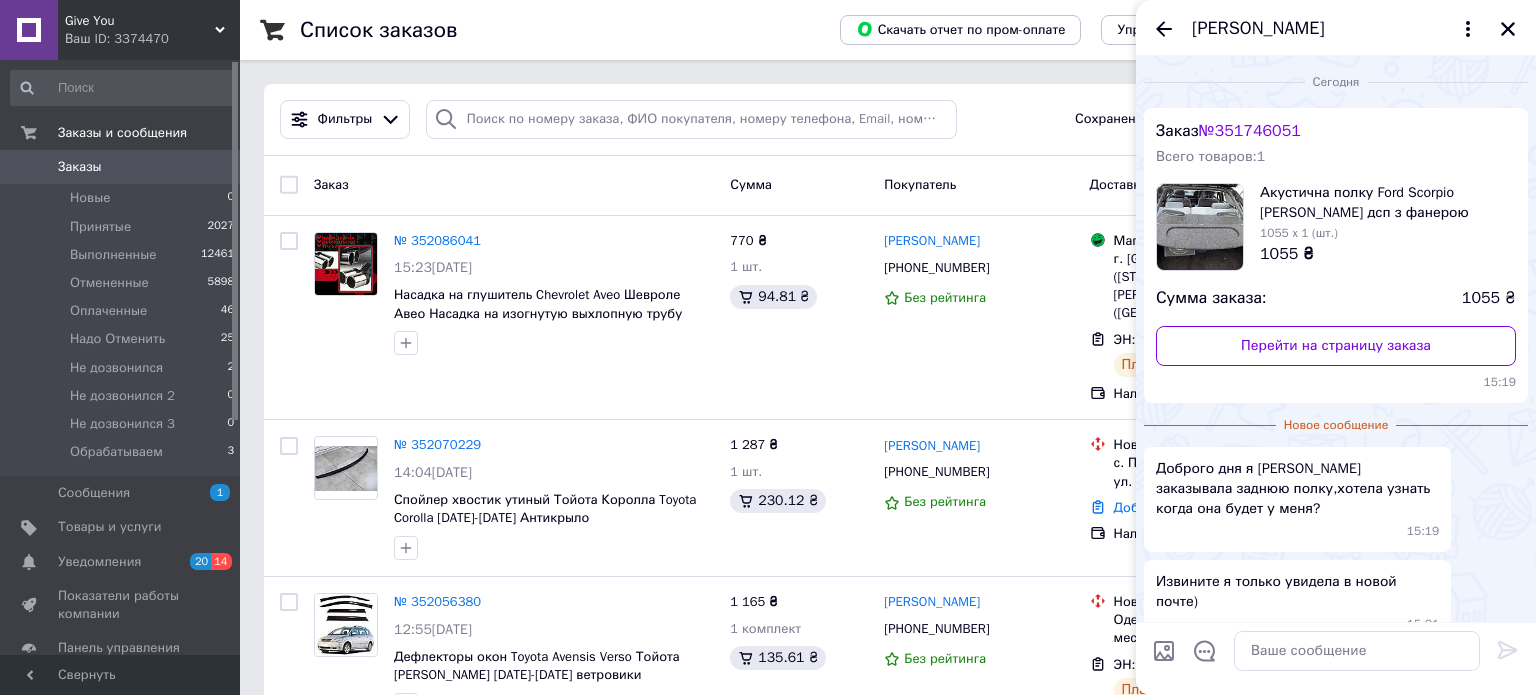 scroll, scrollTop: 81, scrollLeft: 0, axis: vertical 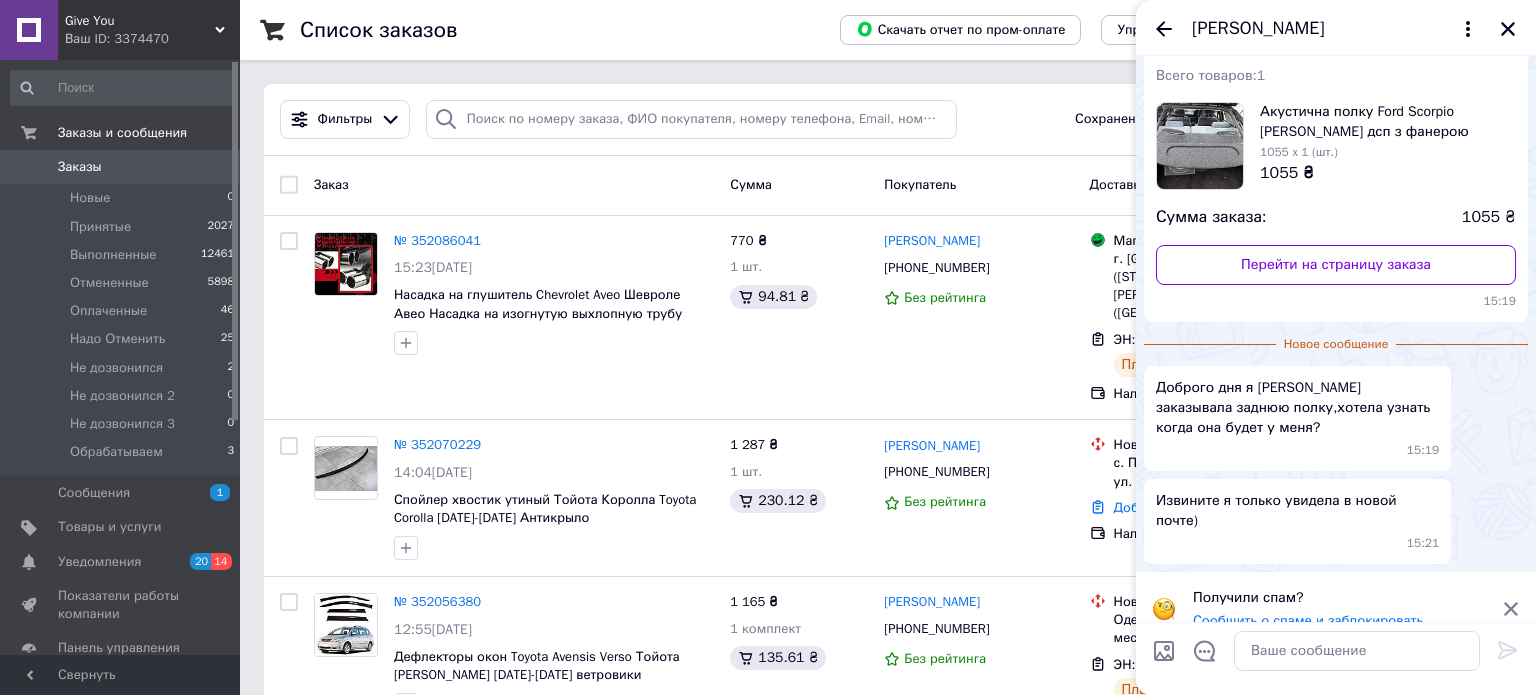 click on "[PERSON_NAME]" at bounding box center [1258, 29] 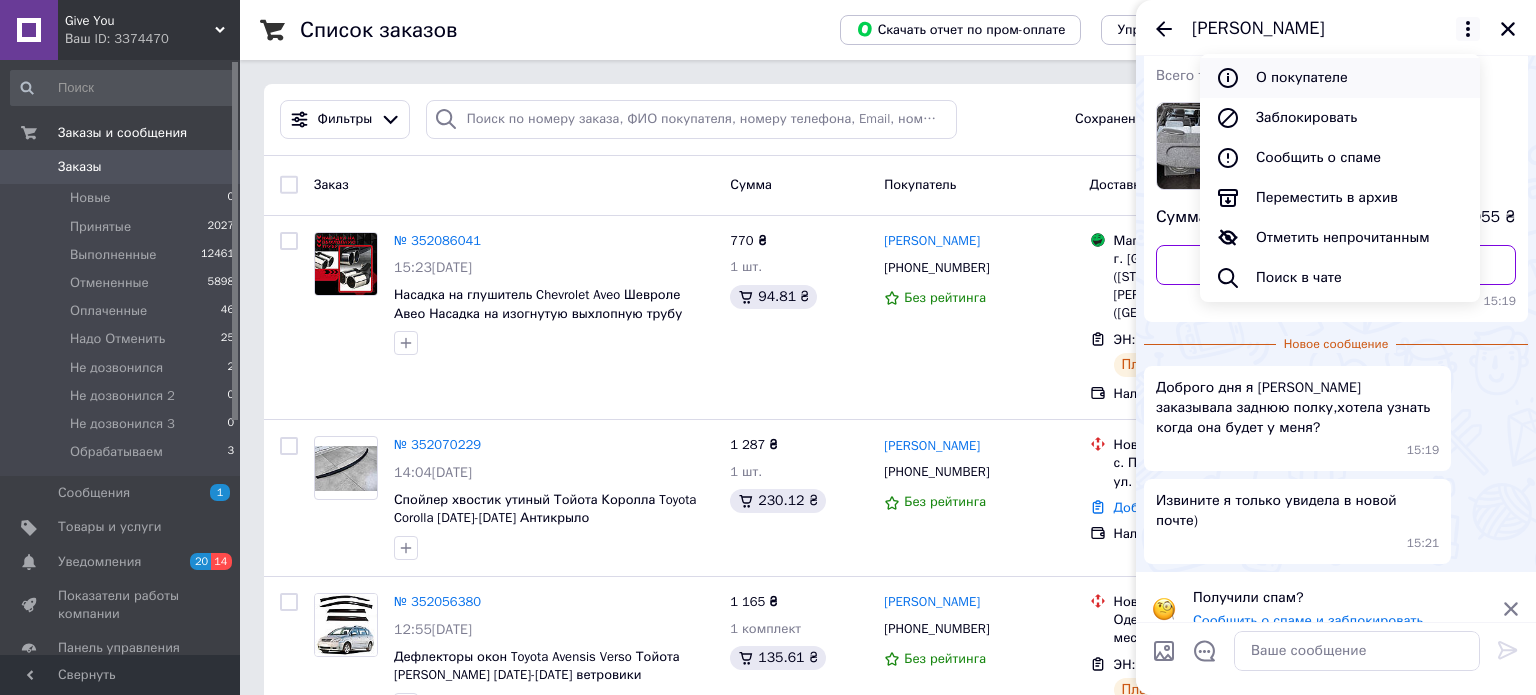 click on "О покупателе" at bounding box center (1340, 78) 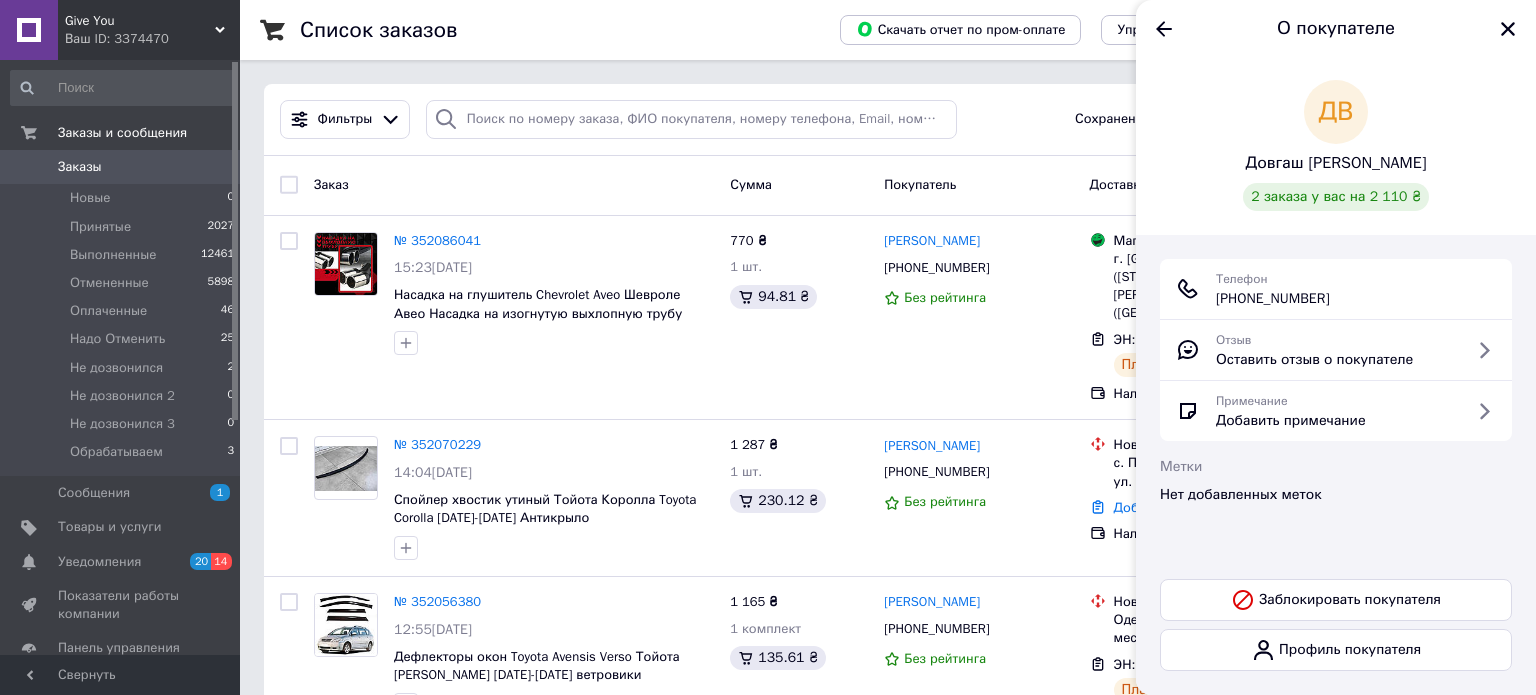 drag, startPoint x: 1344, startPoint y: 299, endPoint x: 1232, endPoint y: 305, distance: 112.1606 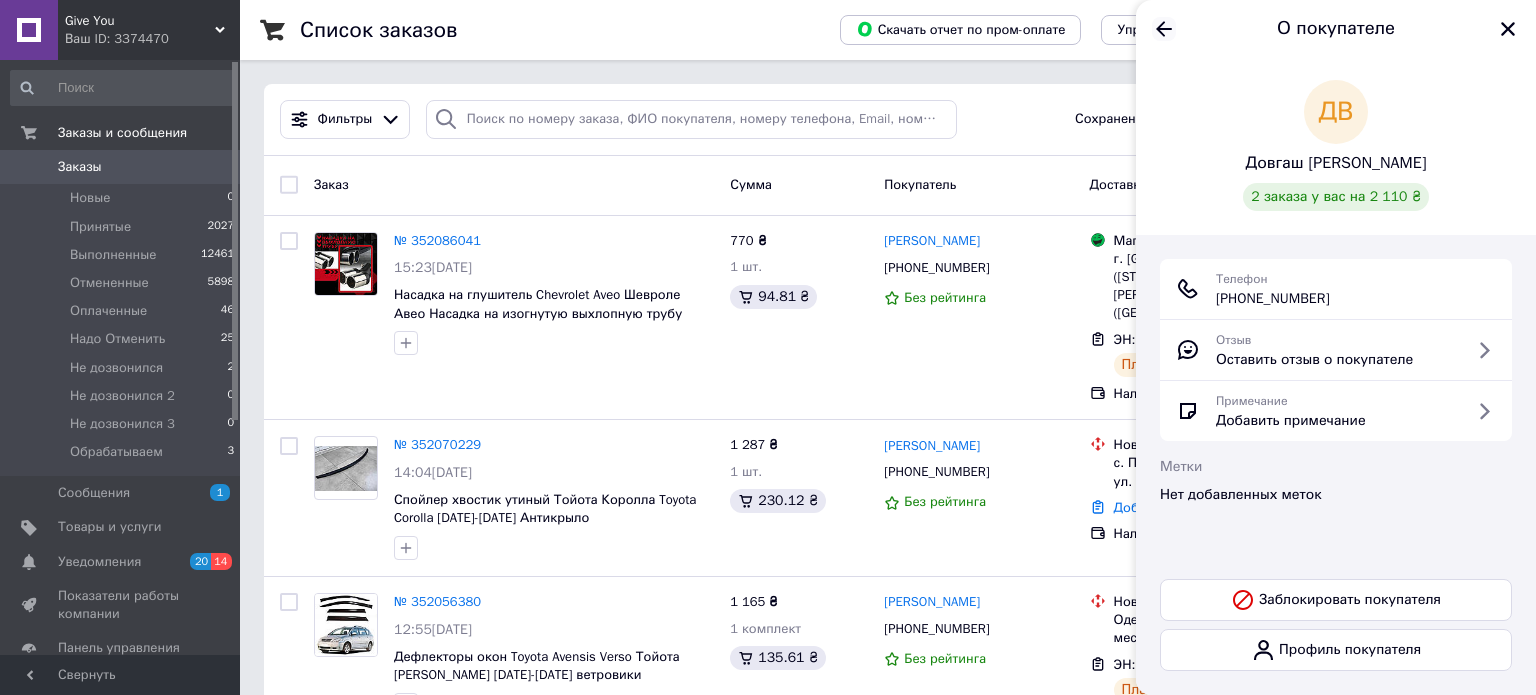 click 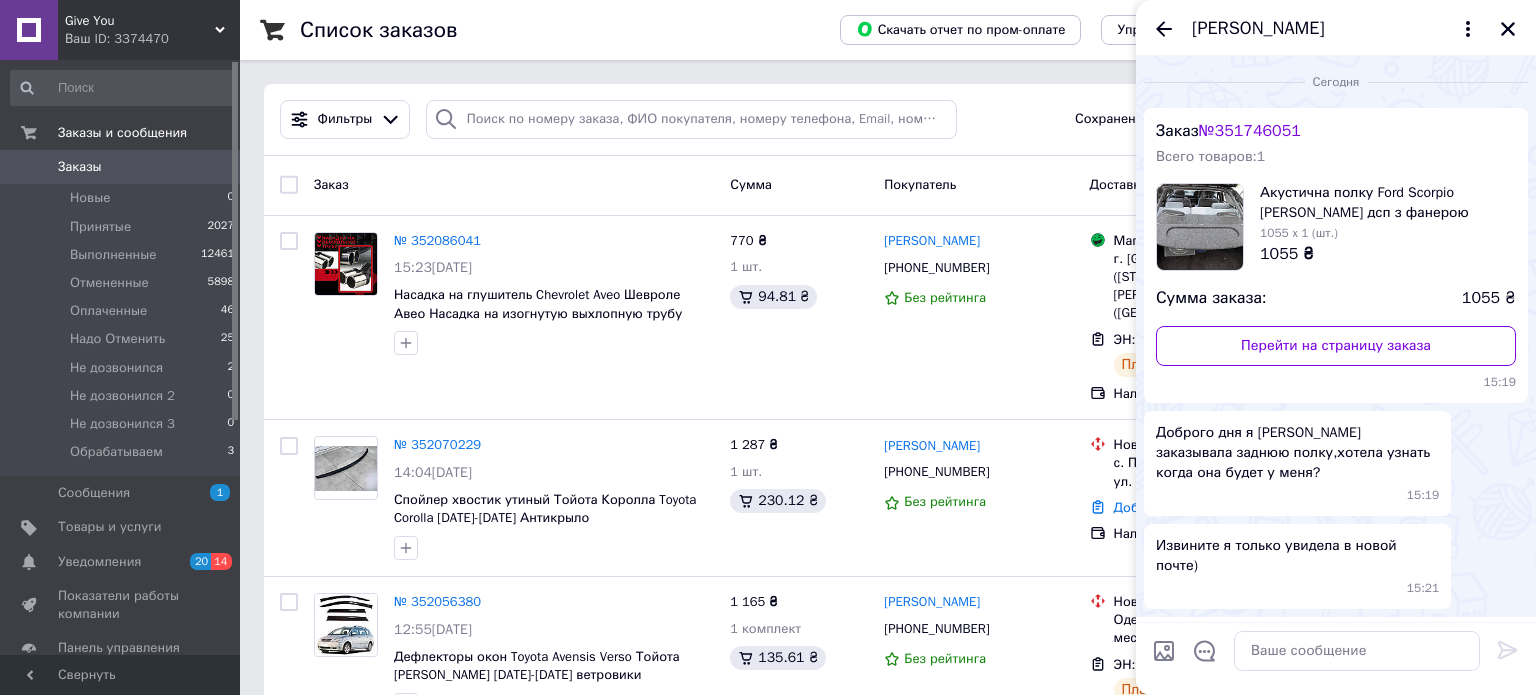 scroll, scrollTop: 45, scrollLeft: 0, axis: vertical 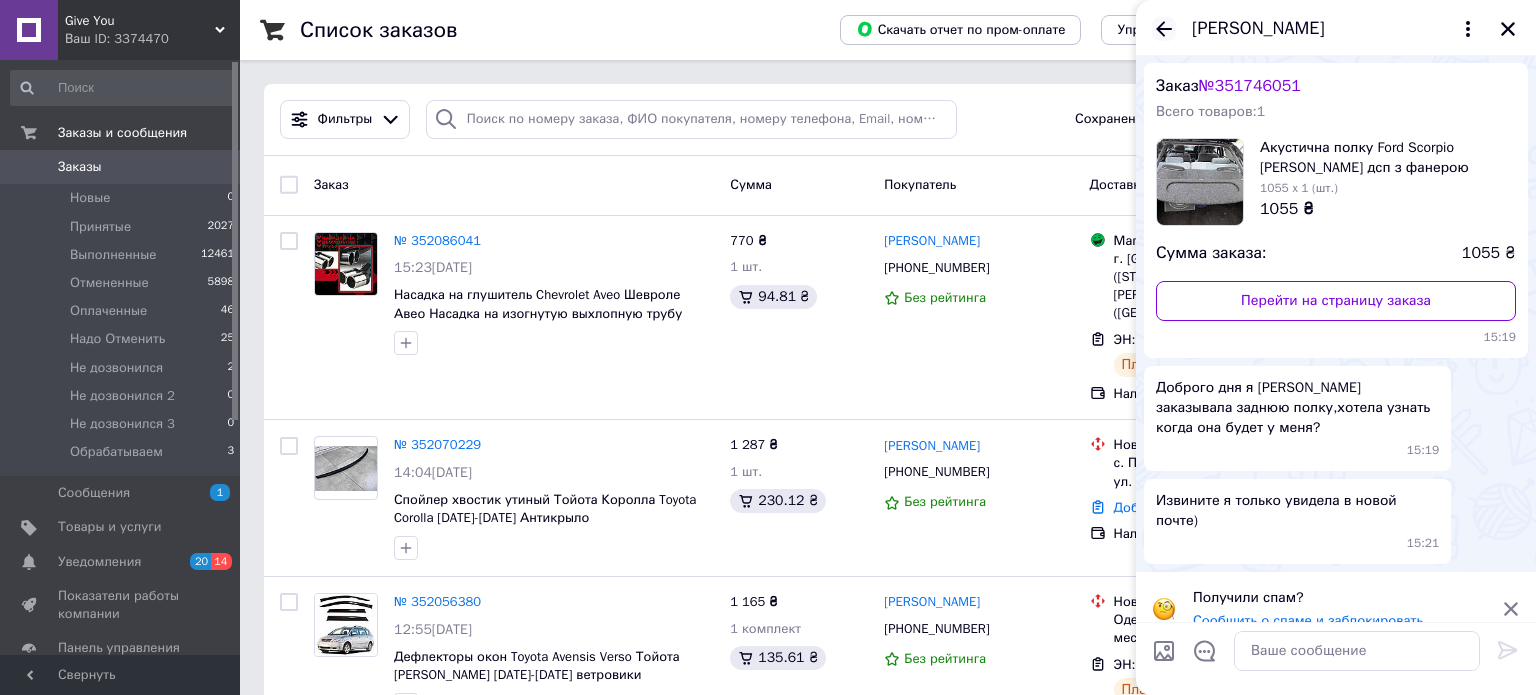 click 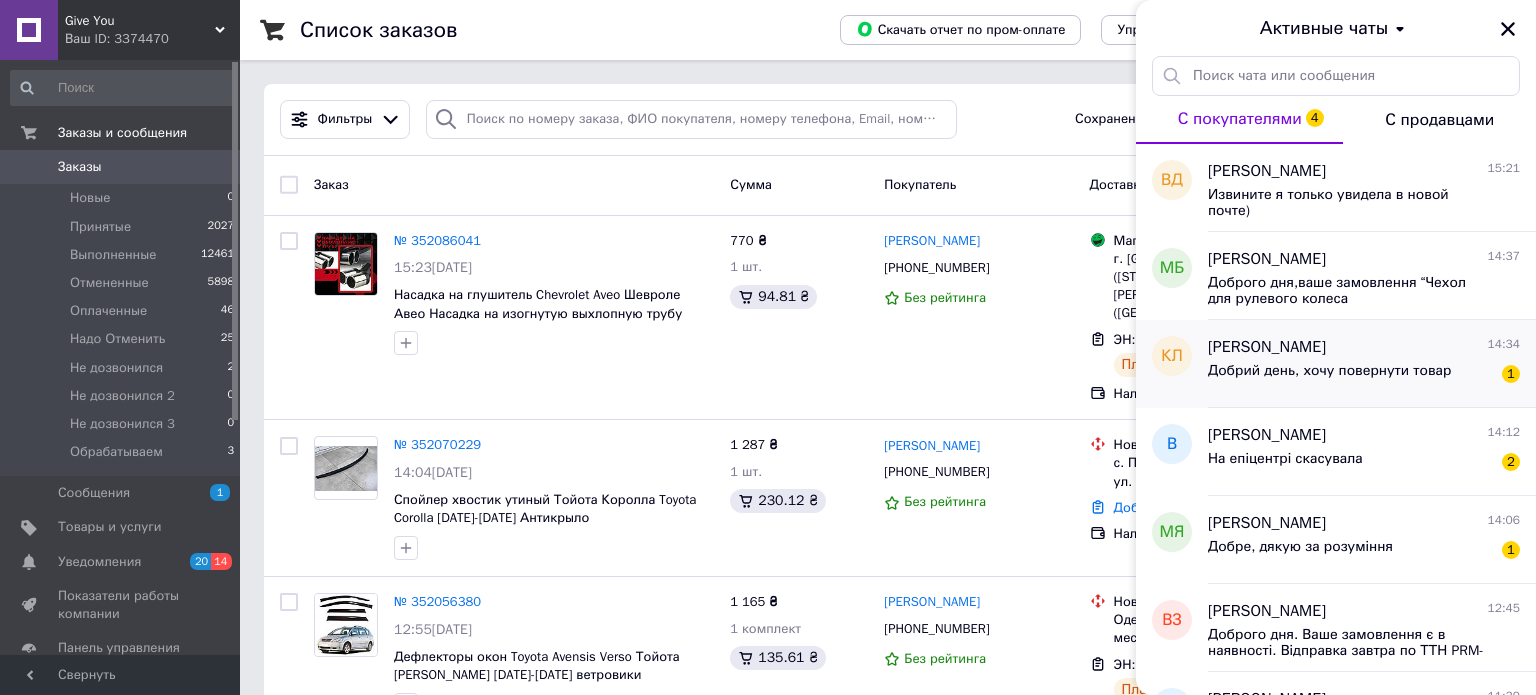 click on "Добрий день, хочу повернути товар" at bounding box center (1329, 371) 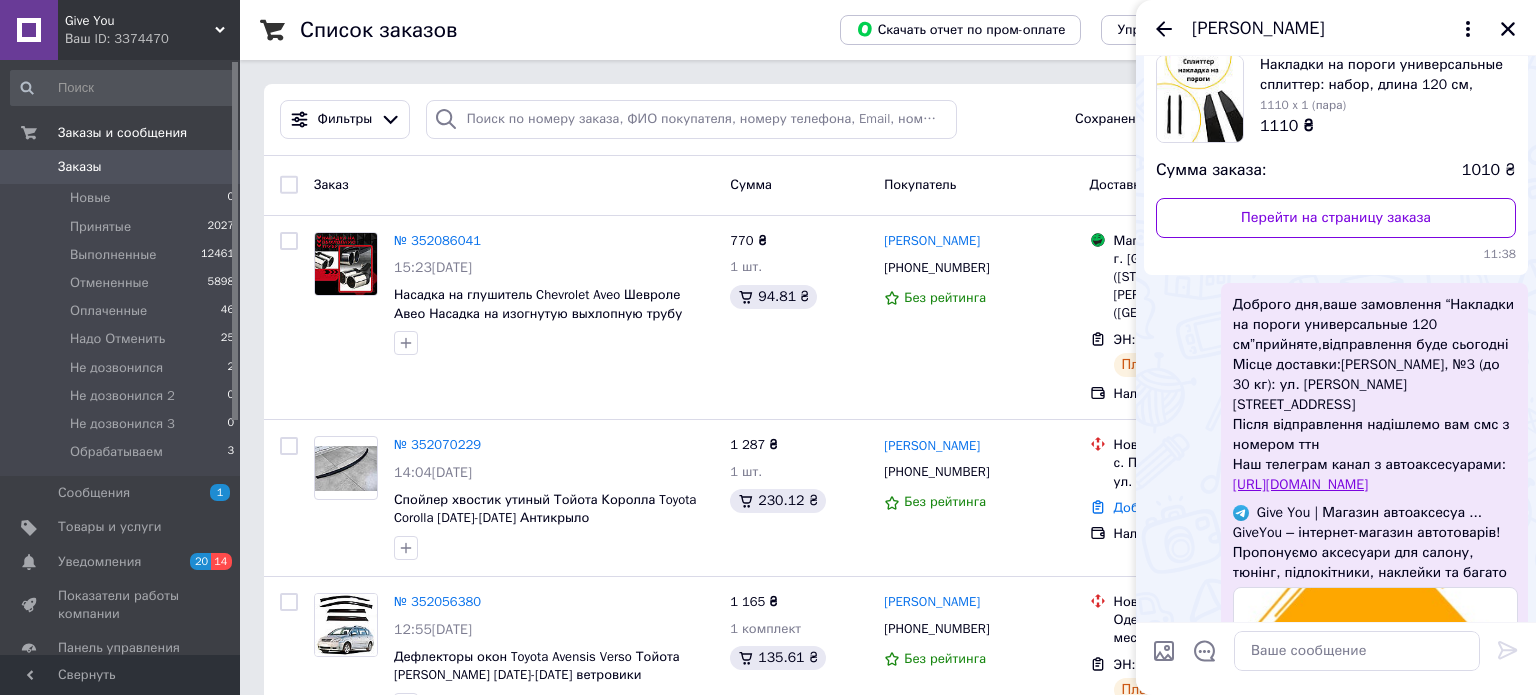 scroll, scrollTop: 0, scrollLeft: 0, axis: both 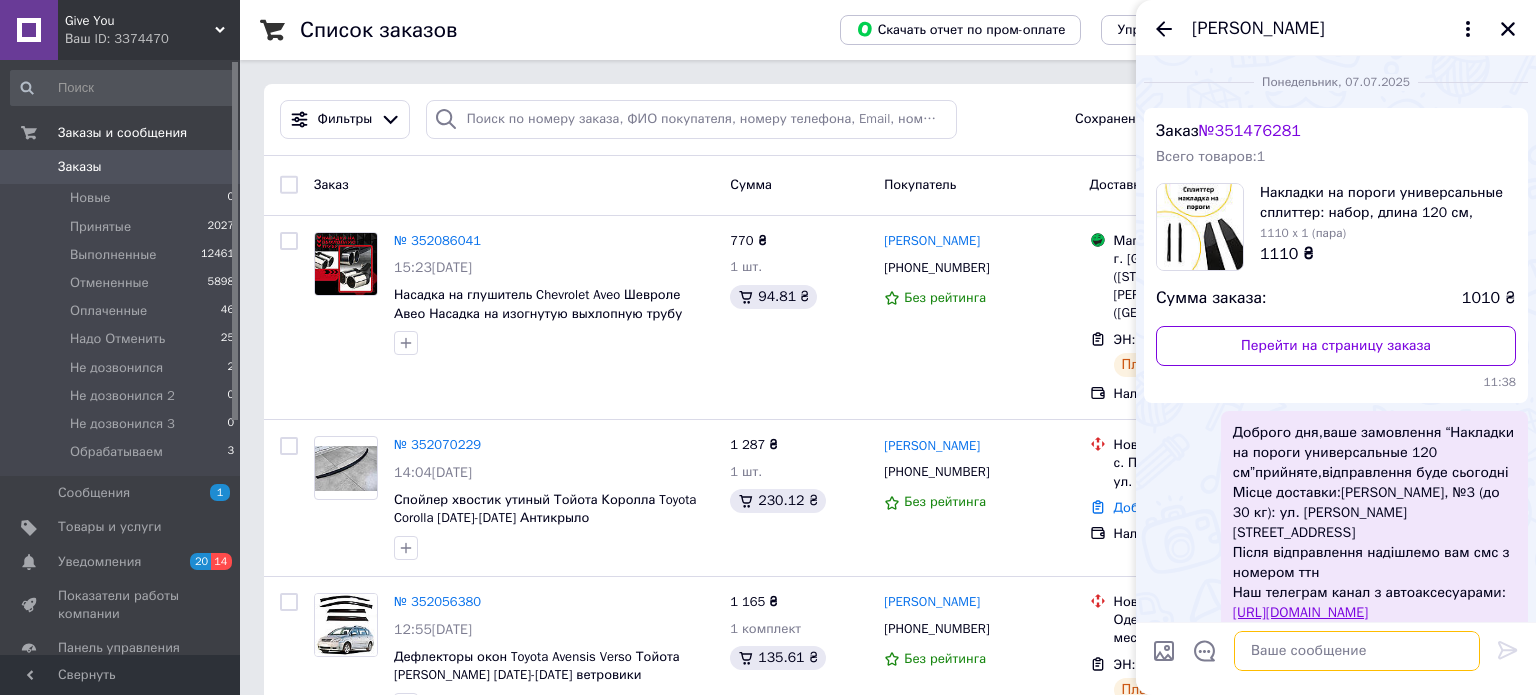 click at bounding box center (1357, 651) 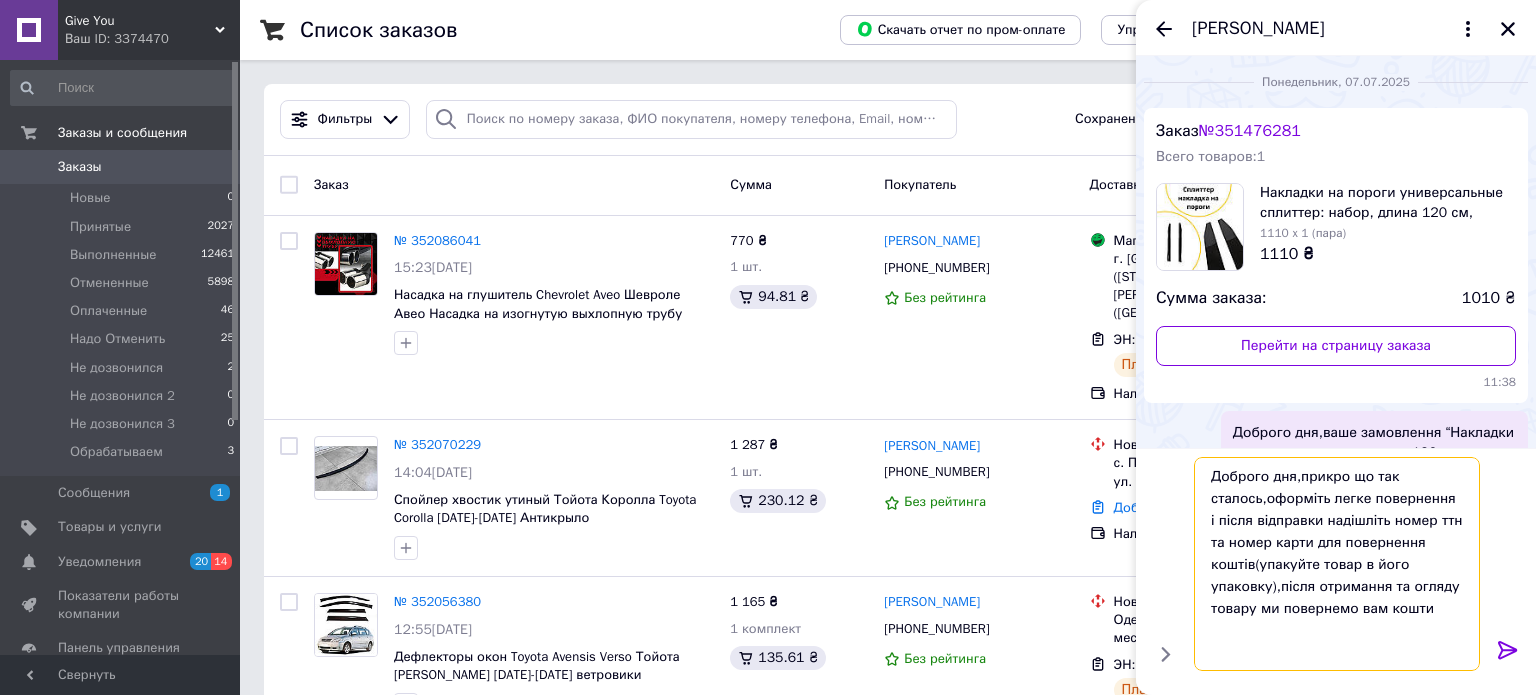 scroll, scrollTop: 576, scrollLeft: 0, axis: vertical 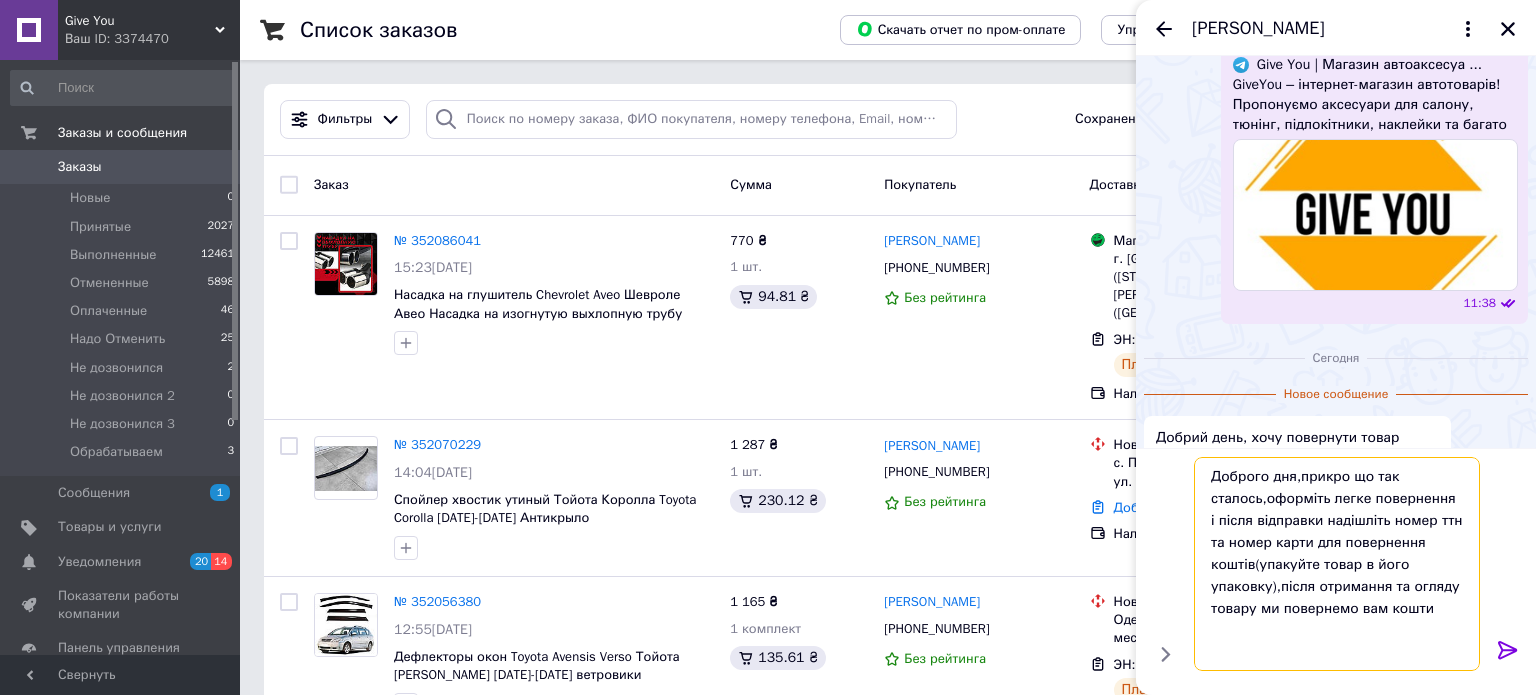 drag, startPoint x: 1264, startPoint y: 501, endPoint x: 1301, endPoint y: 475, distance: 45.221676 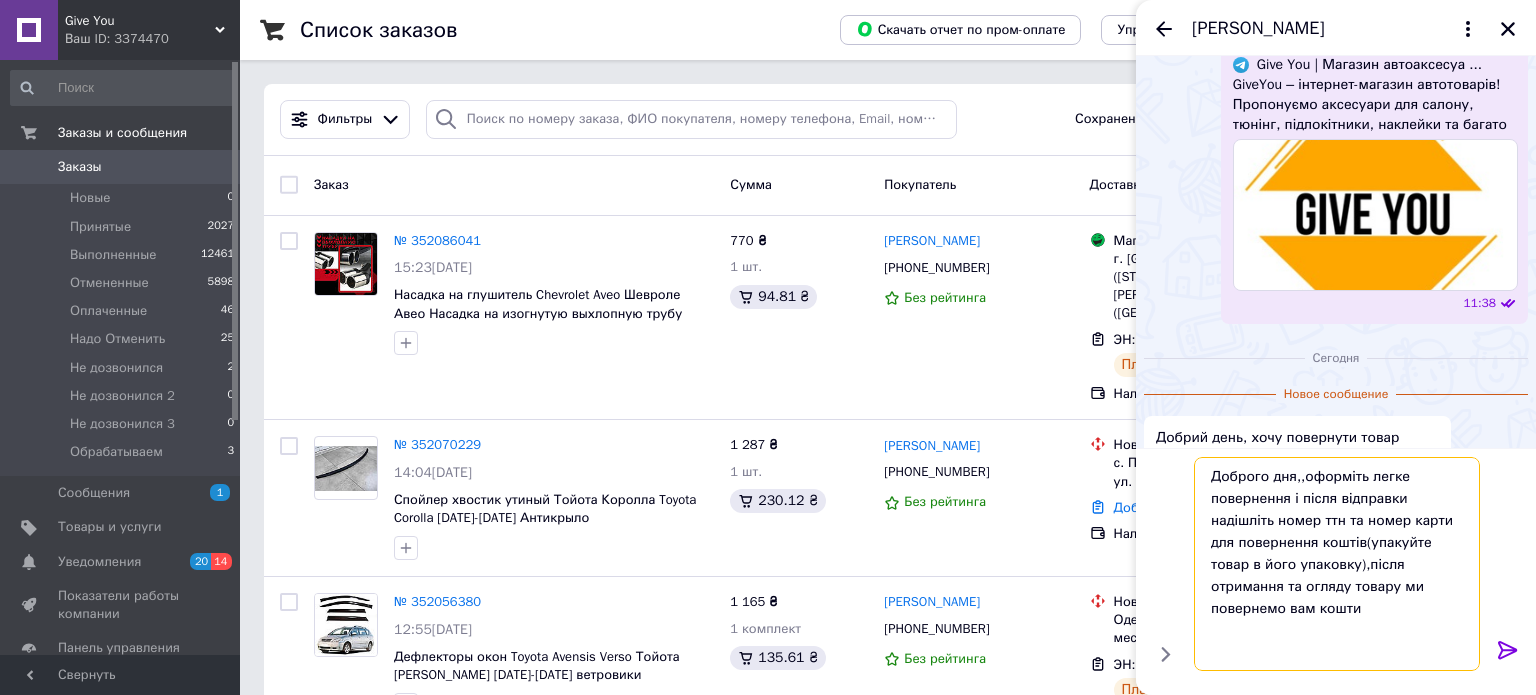 scroll, scrollTop: 532, scrollLeft: 0, axis: vertical 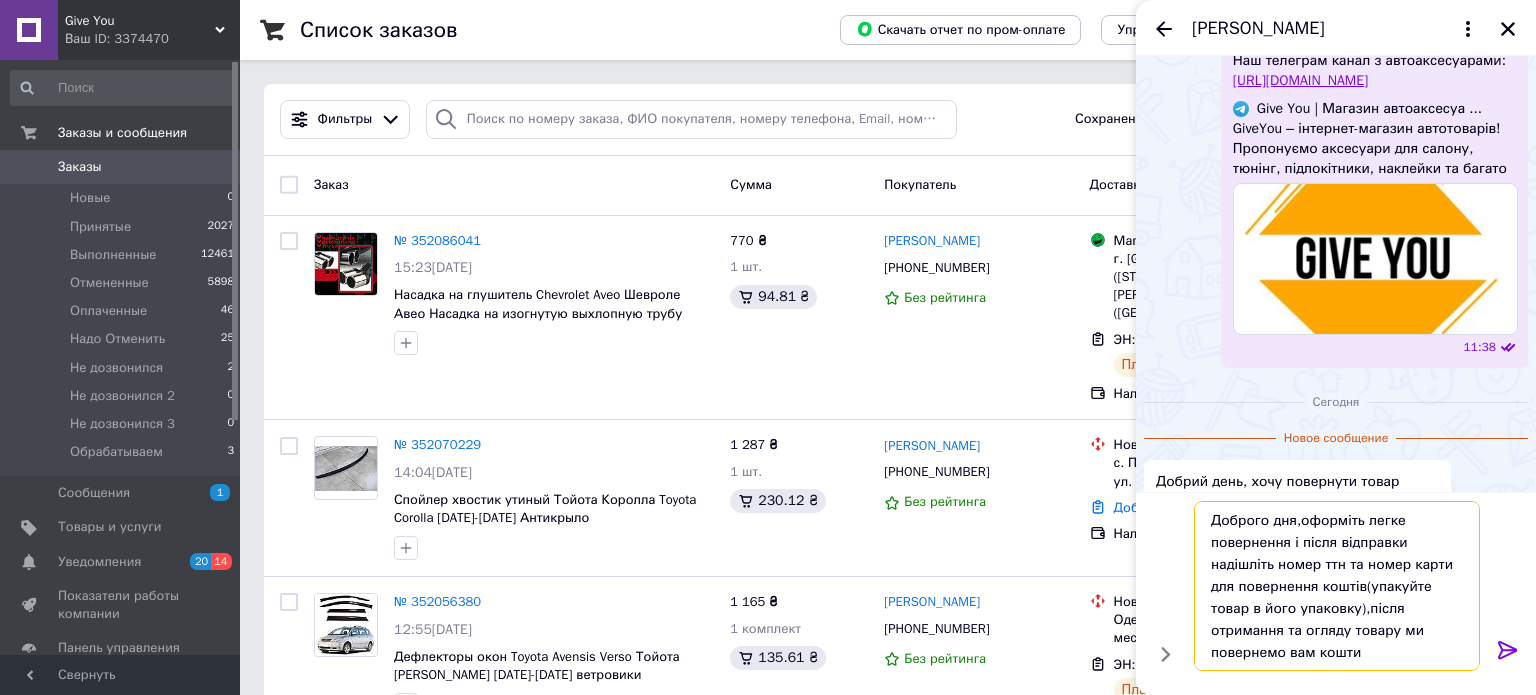 type on "Доброго дня,оформіть легке повернення і після відправки надішліть номер ттн та номер карти для повернення коштів(упакуйте товар в його упаковку),після отримання та огляду товару ми повернемо вам кошти" 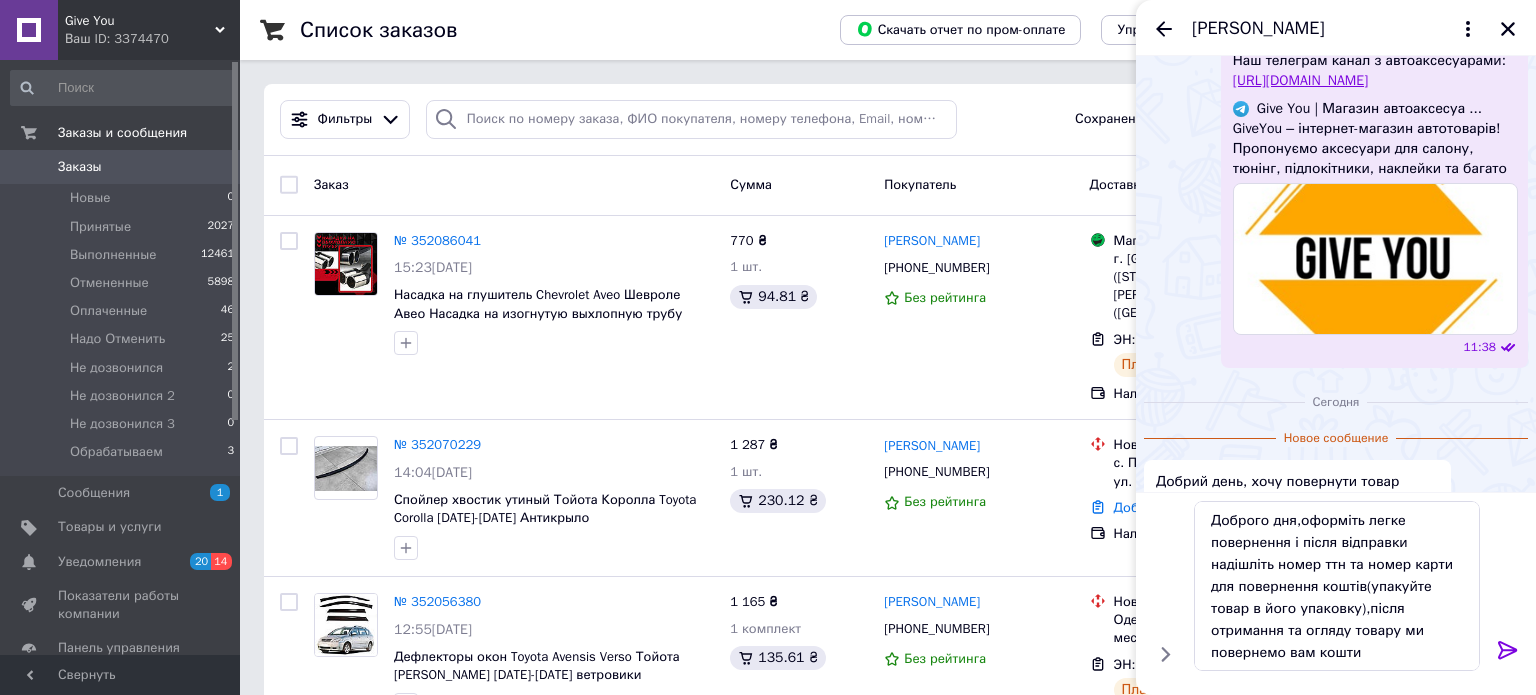 click 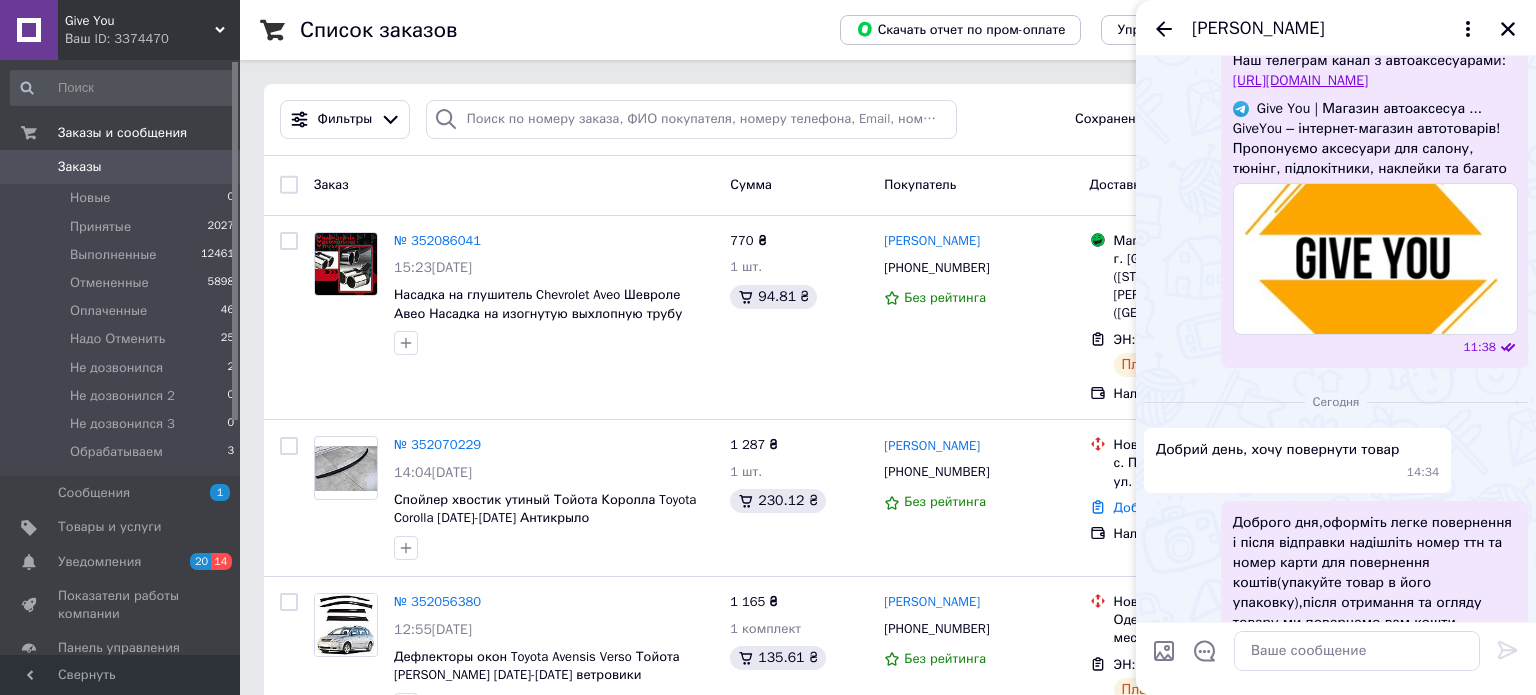 scroll, scrollTop: 543, scrollLeft: 0, axis: vertical 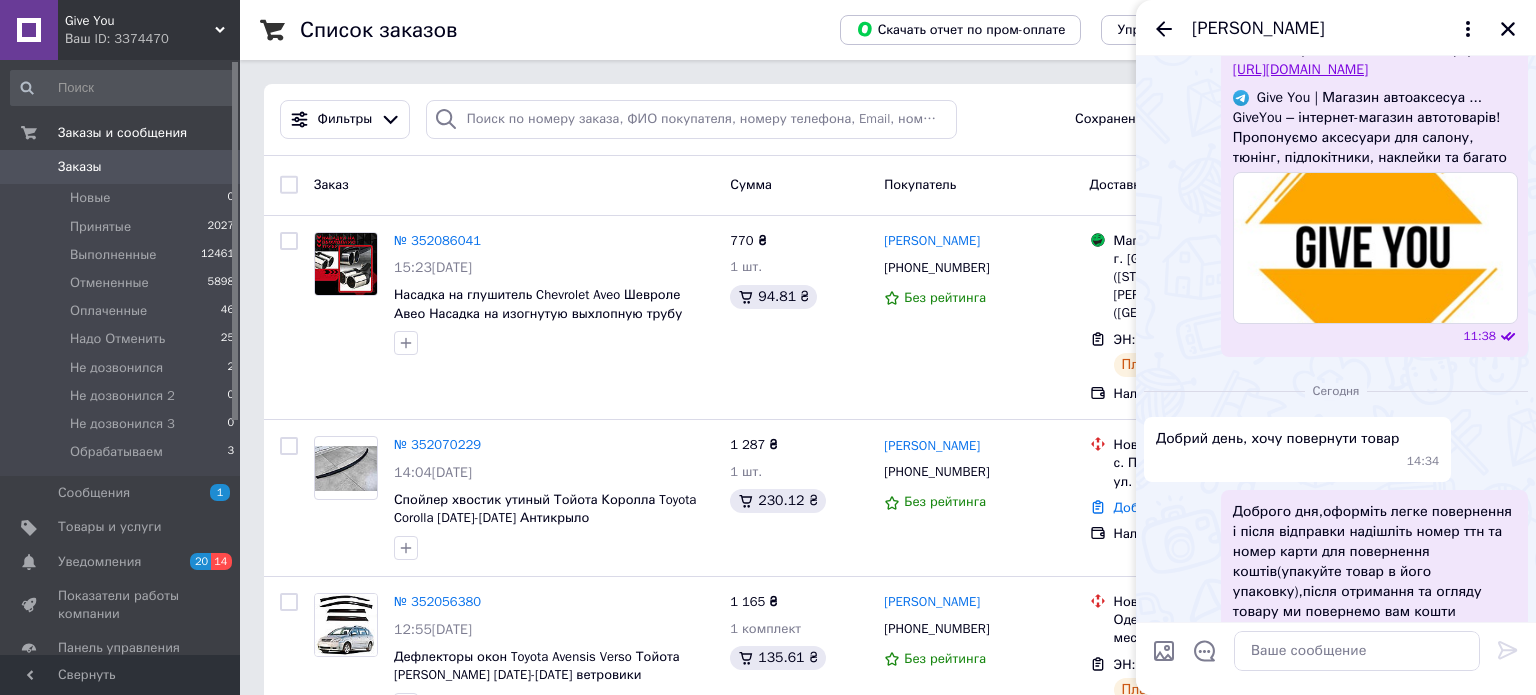 click on "[PERSON_NAME]" at bounding box center [1336, 28] 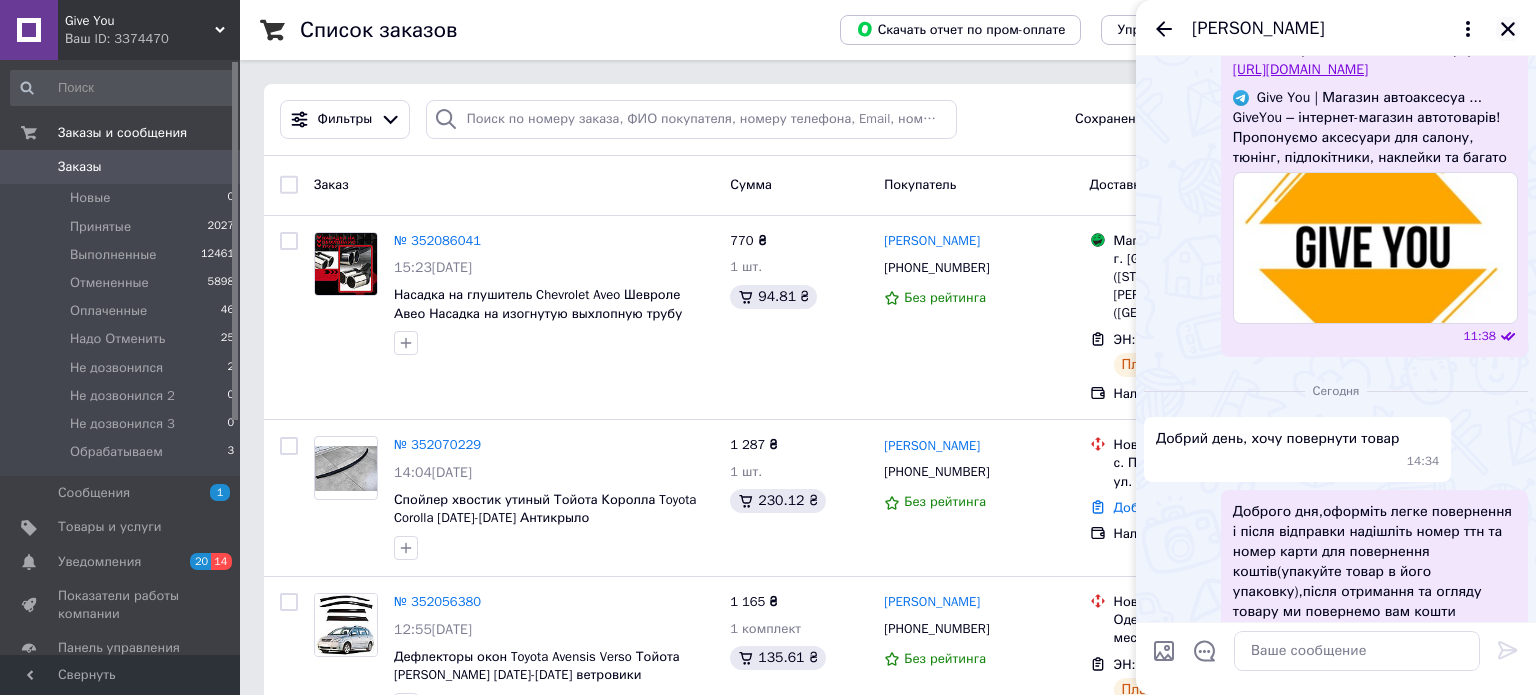 click 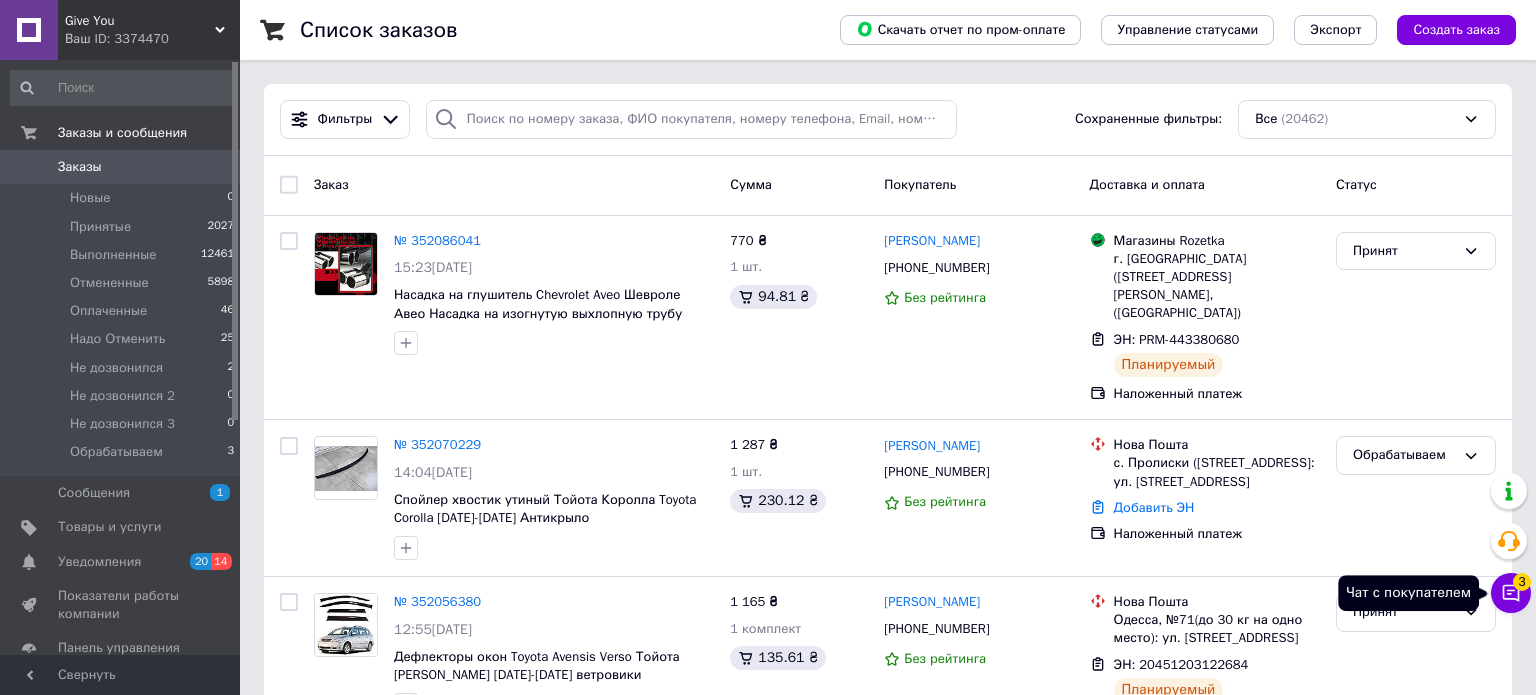 click 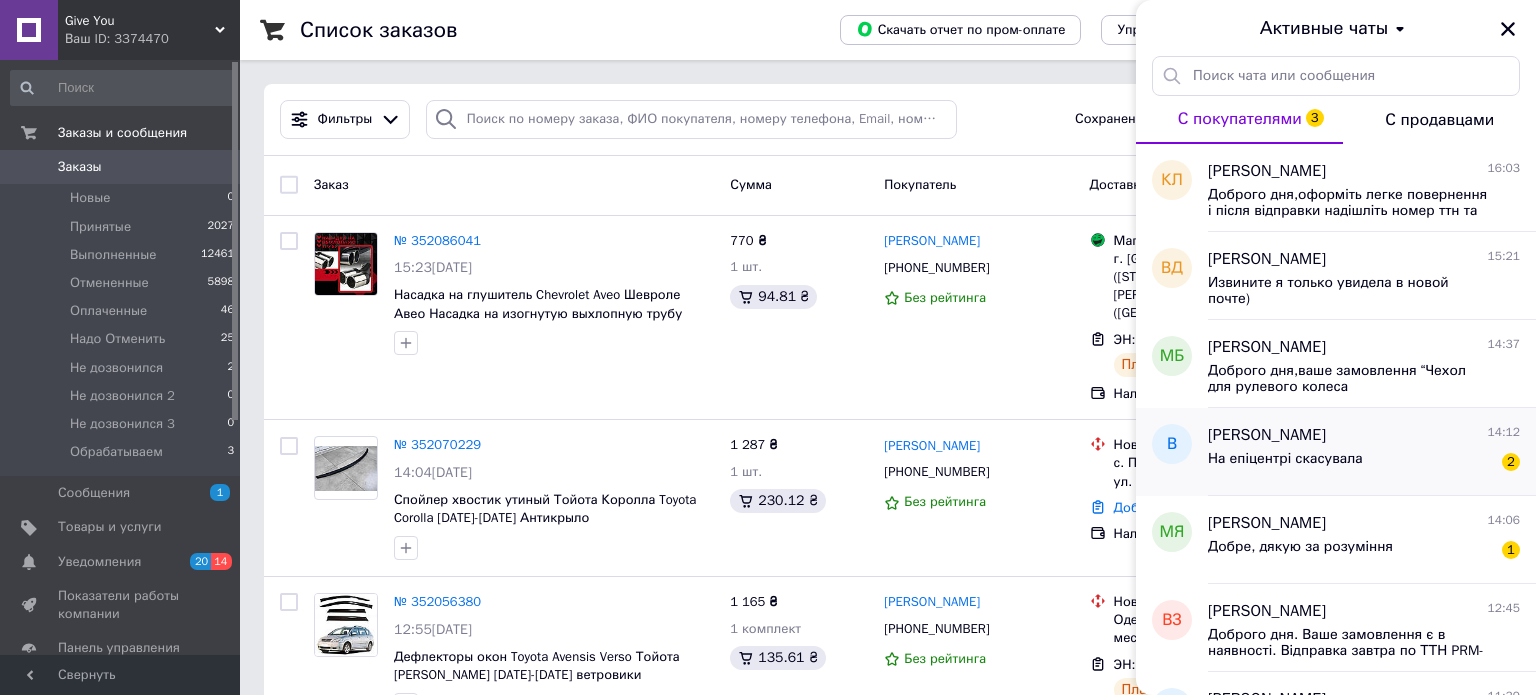 click on "На епіцентрі скасувала 2" at bounding box center (1364, 463) 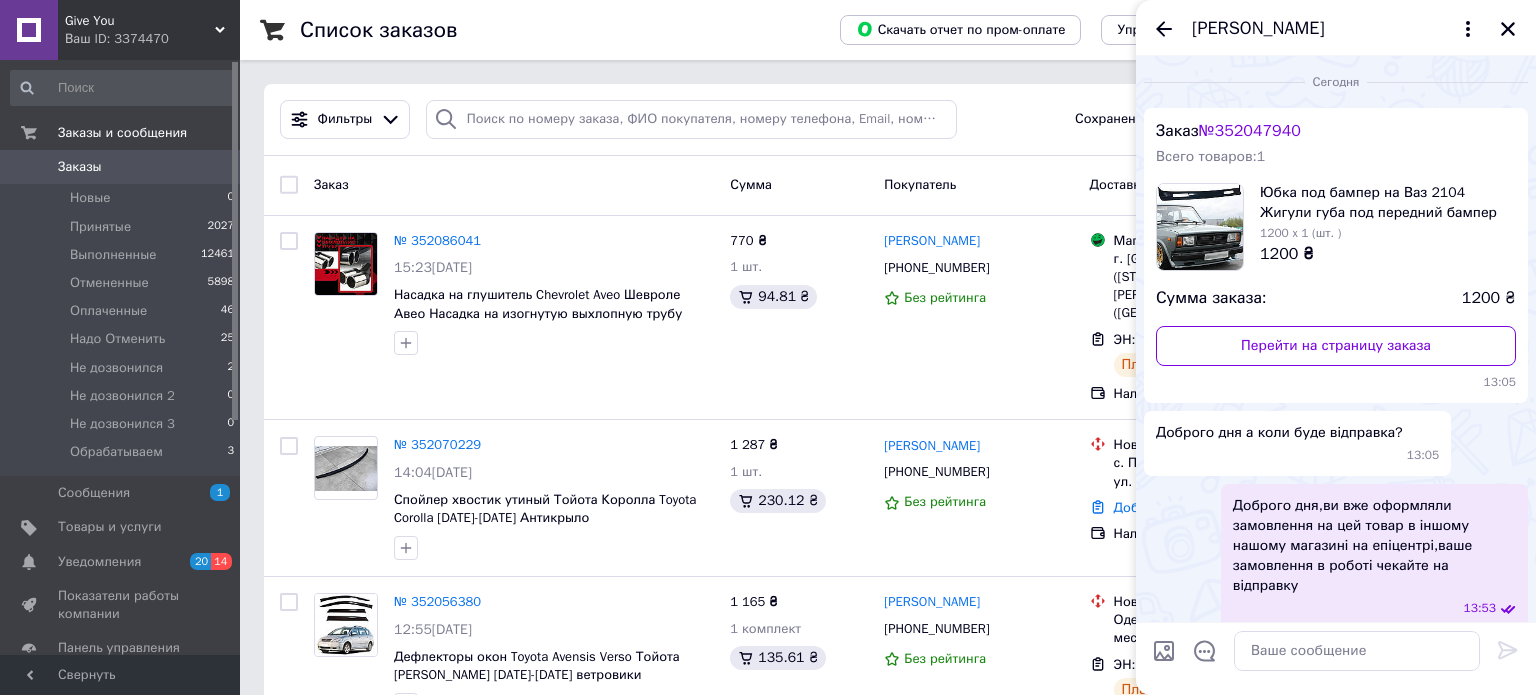 scroll, scrollTop: 156, scrollLeft: 0, axis: vertical 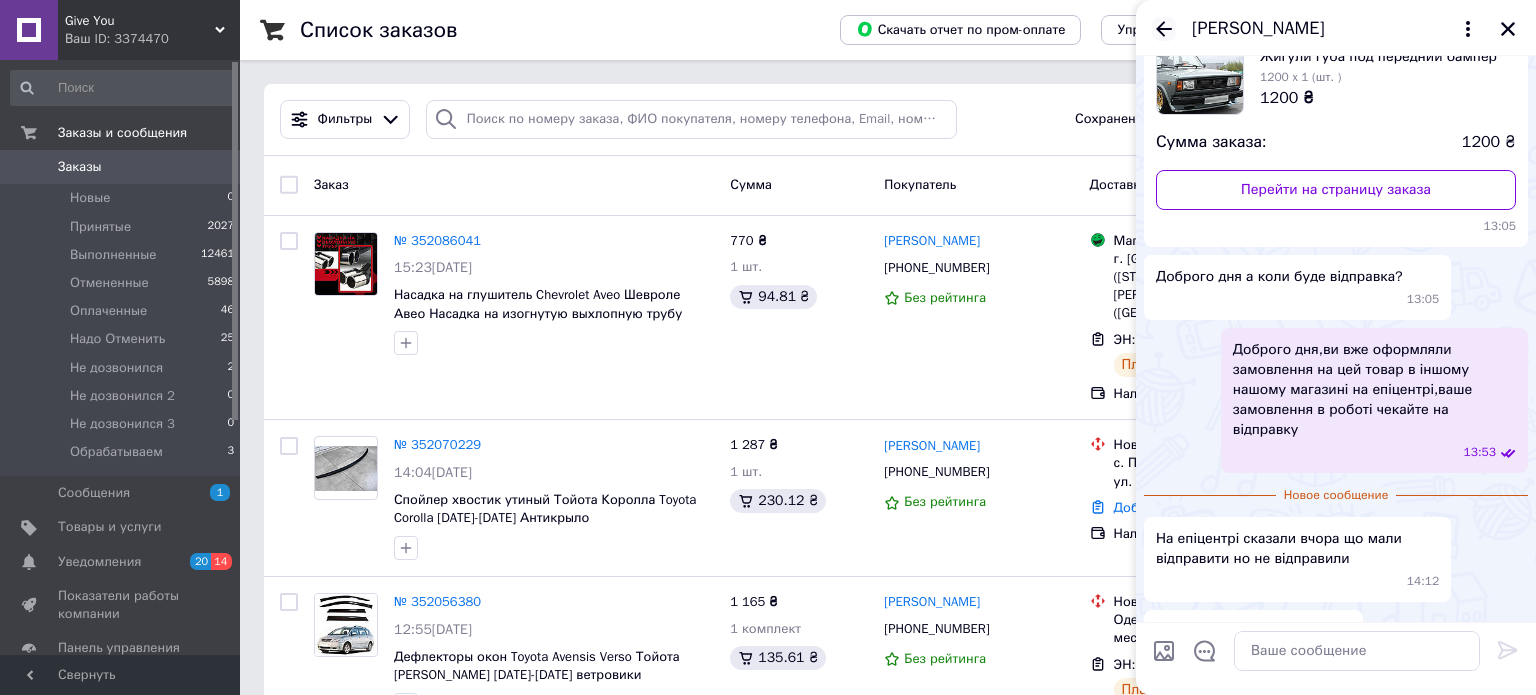 click 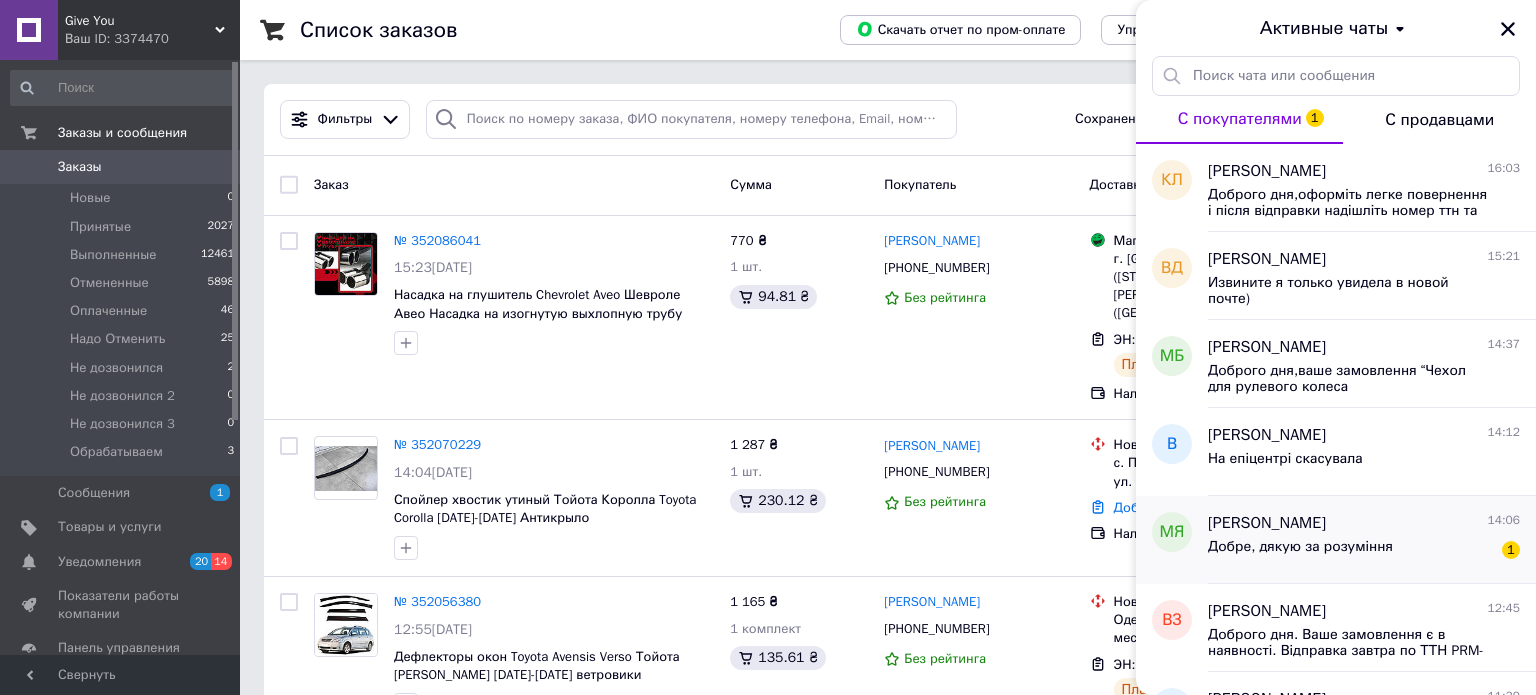 click on "Добре, дякую за розуміння 1" at bounding box center [1364, 551] 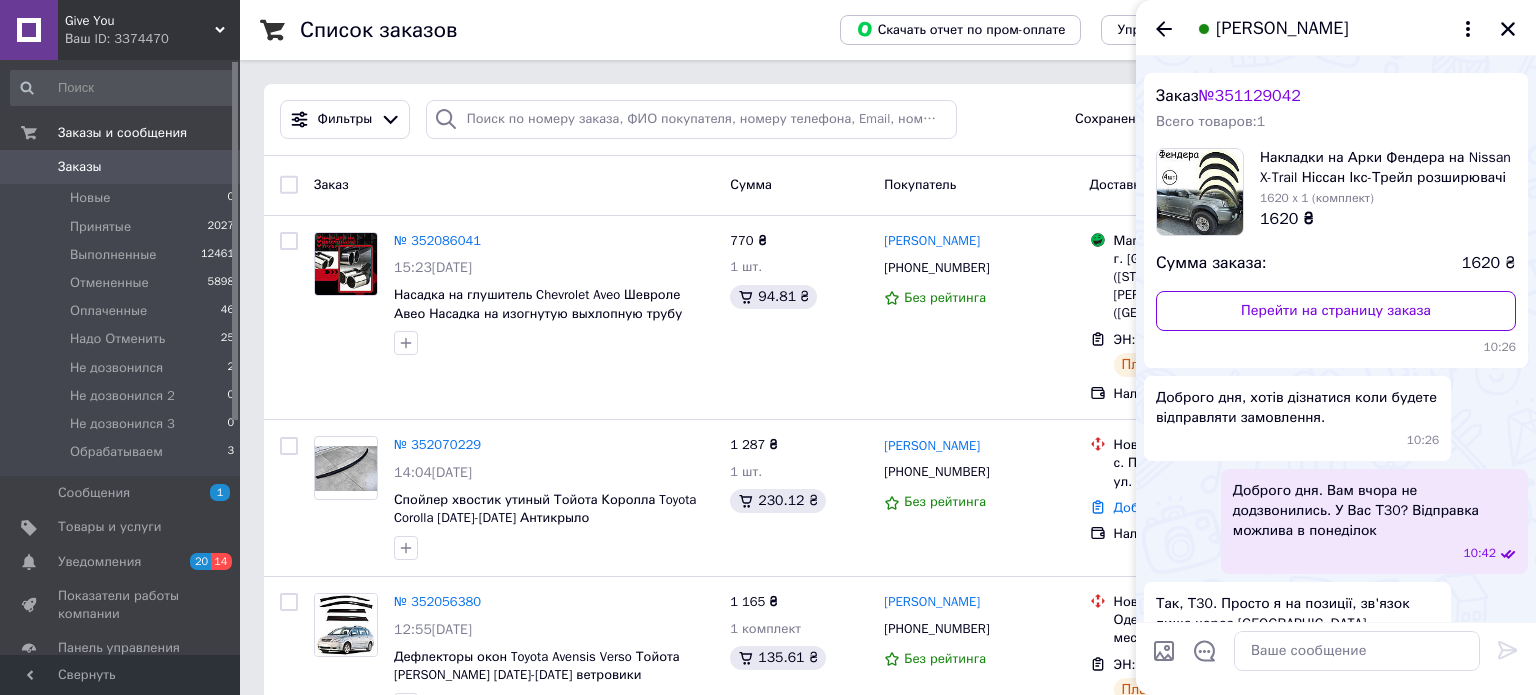 scroll, scrollTop: 832, scrollLeft: 0, axis: vertical 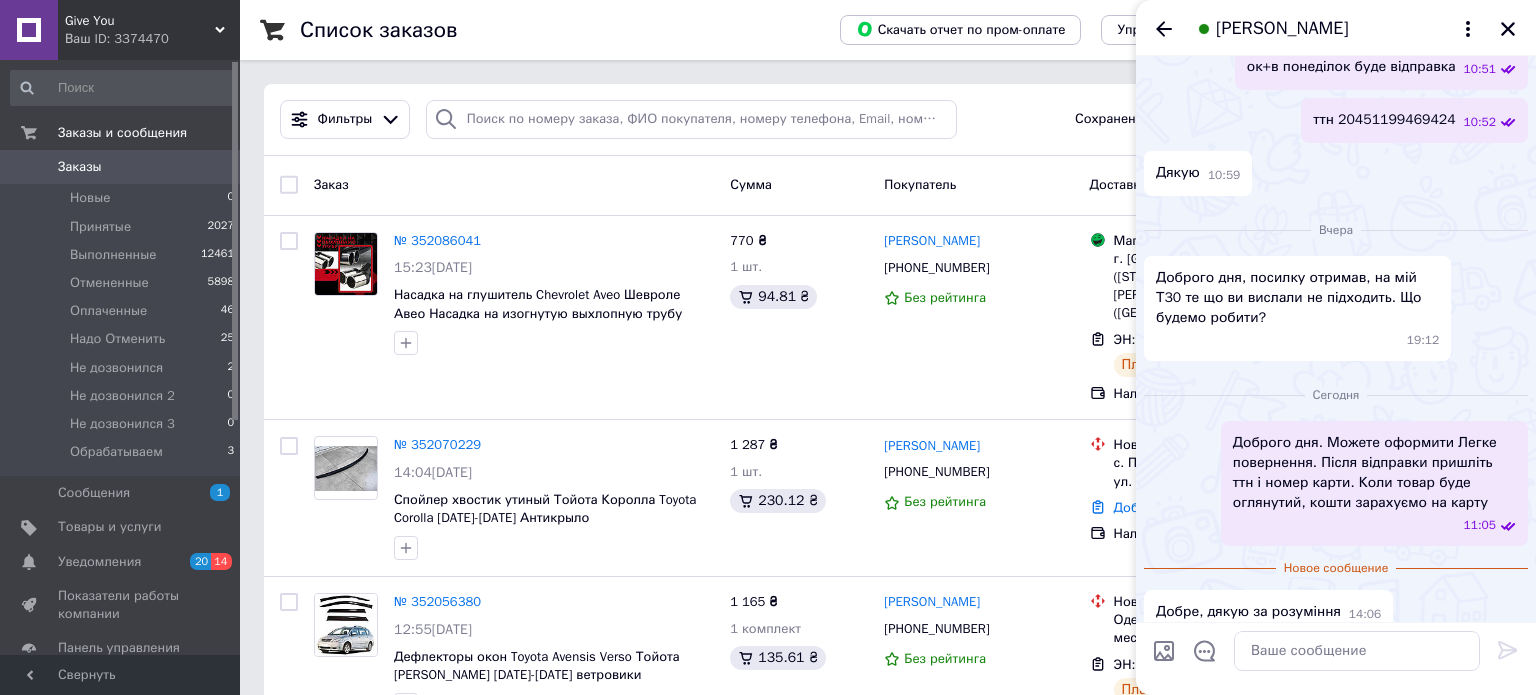 click 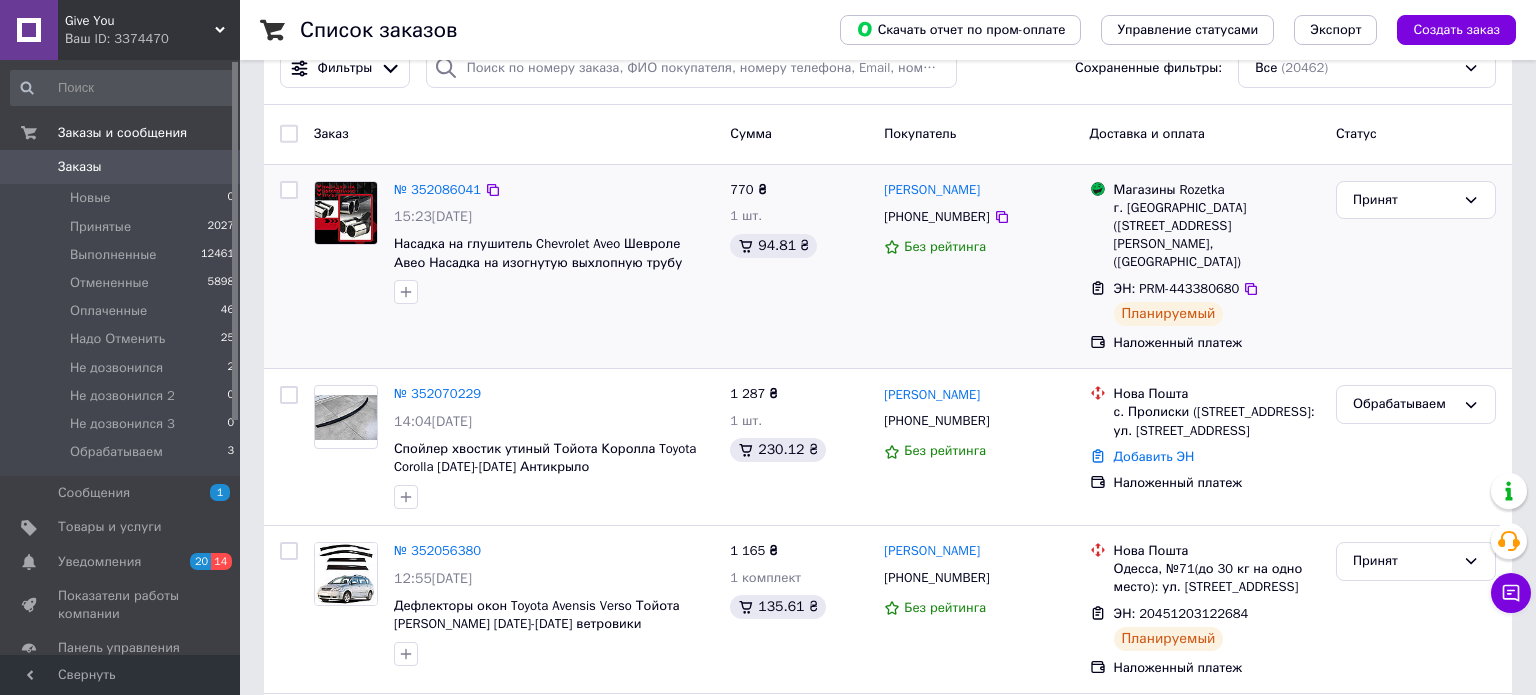 scroll, scrollTop: 0, scrollLeft: 0, axis: both 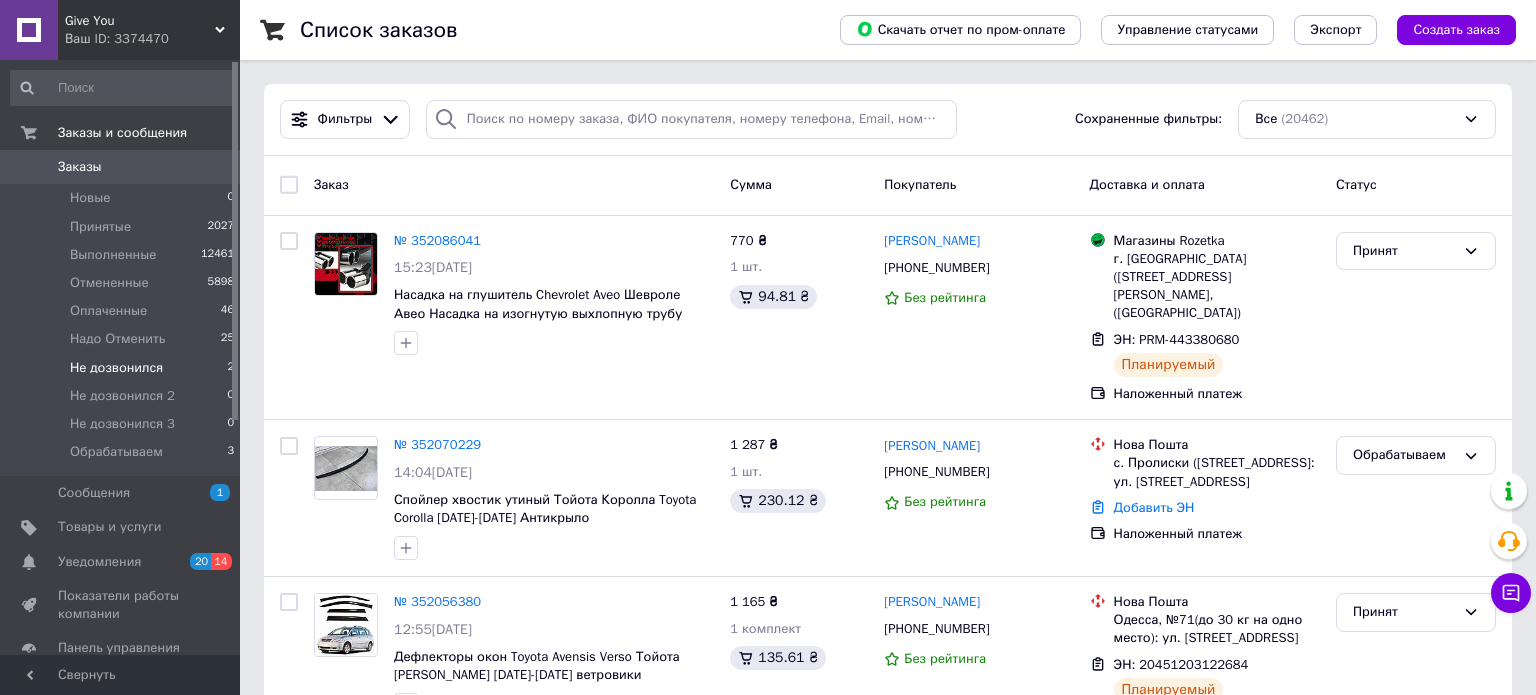 click on "Не дозвонился" at bounding box center (116, 368) 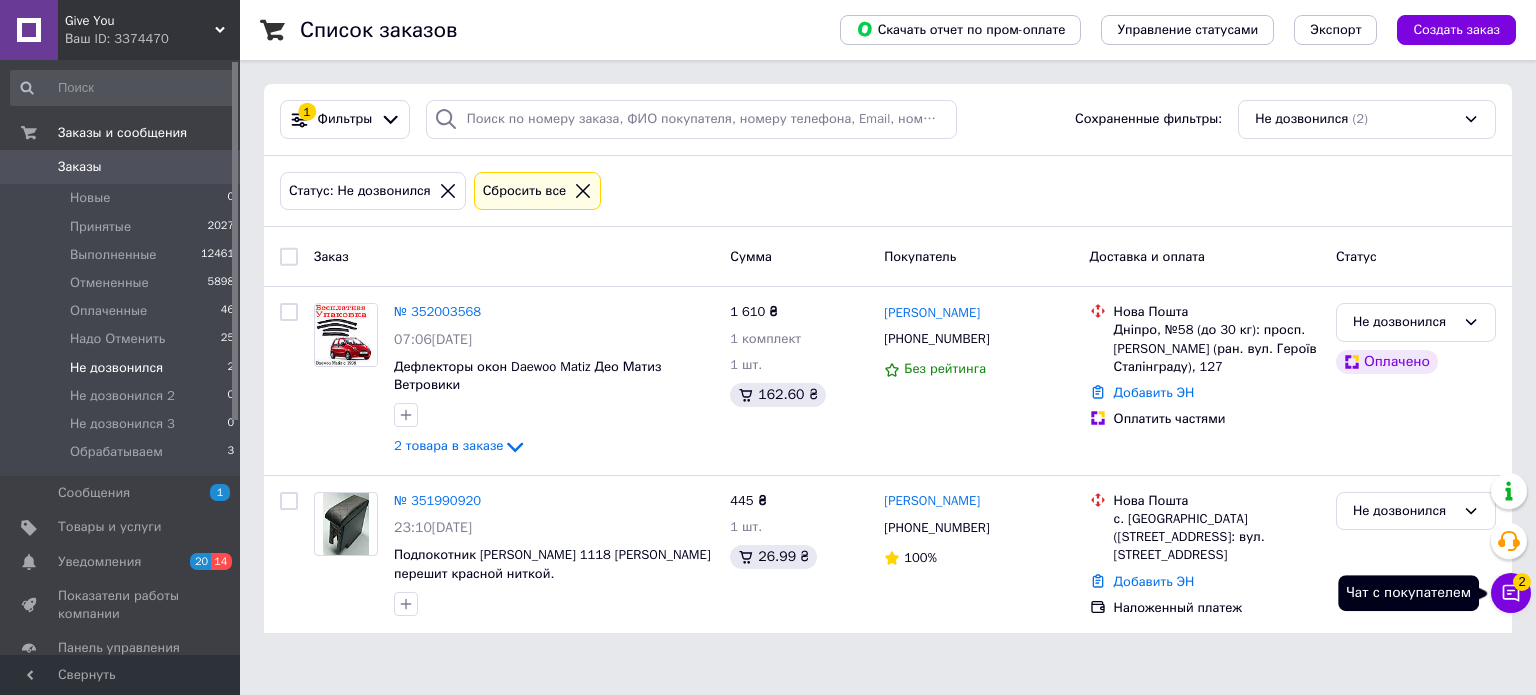 click 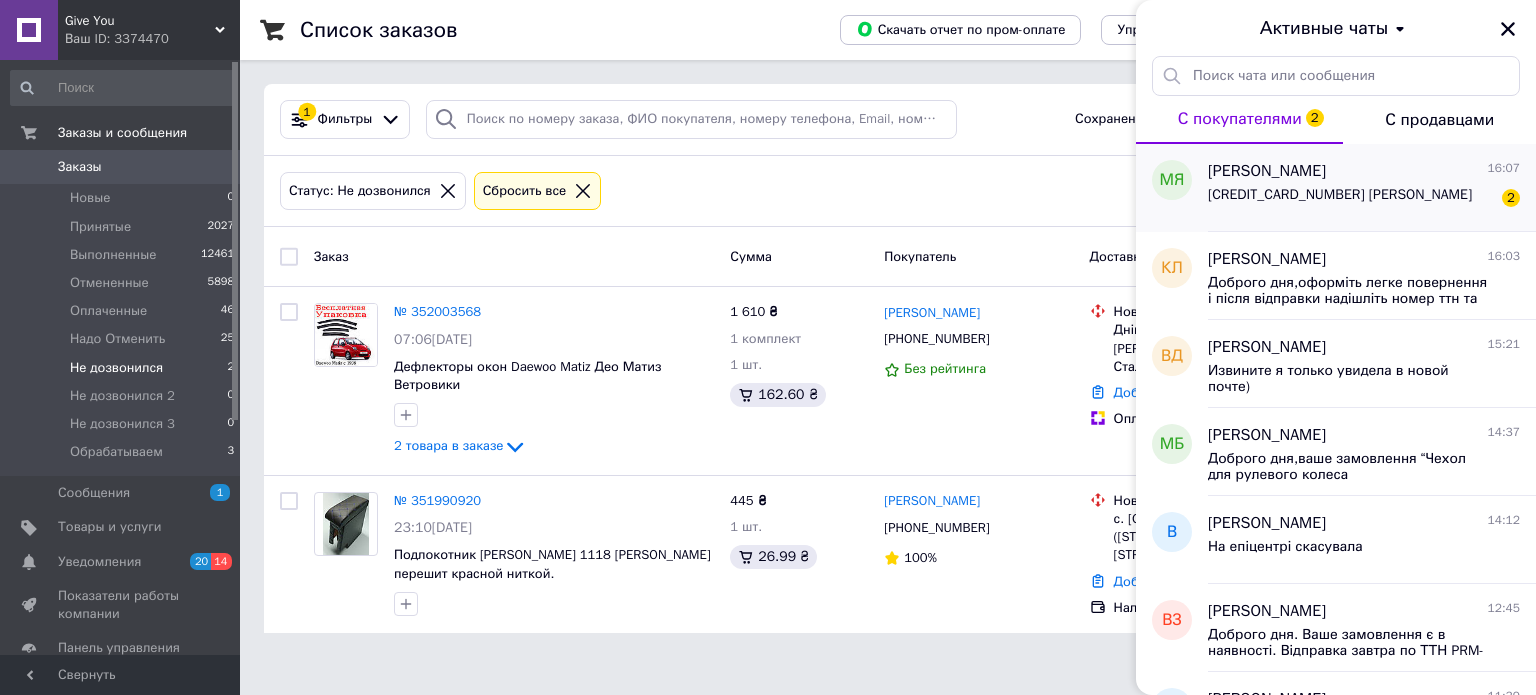 click on "[CREDIT_CARD_NUMBER]
[PERSON_NAME]" at bounding box center [1340, 195] 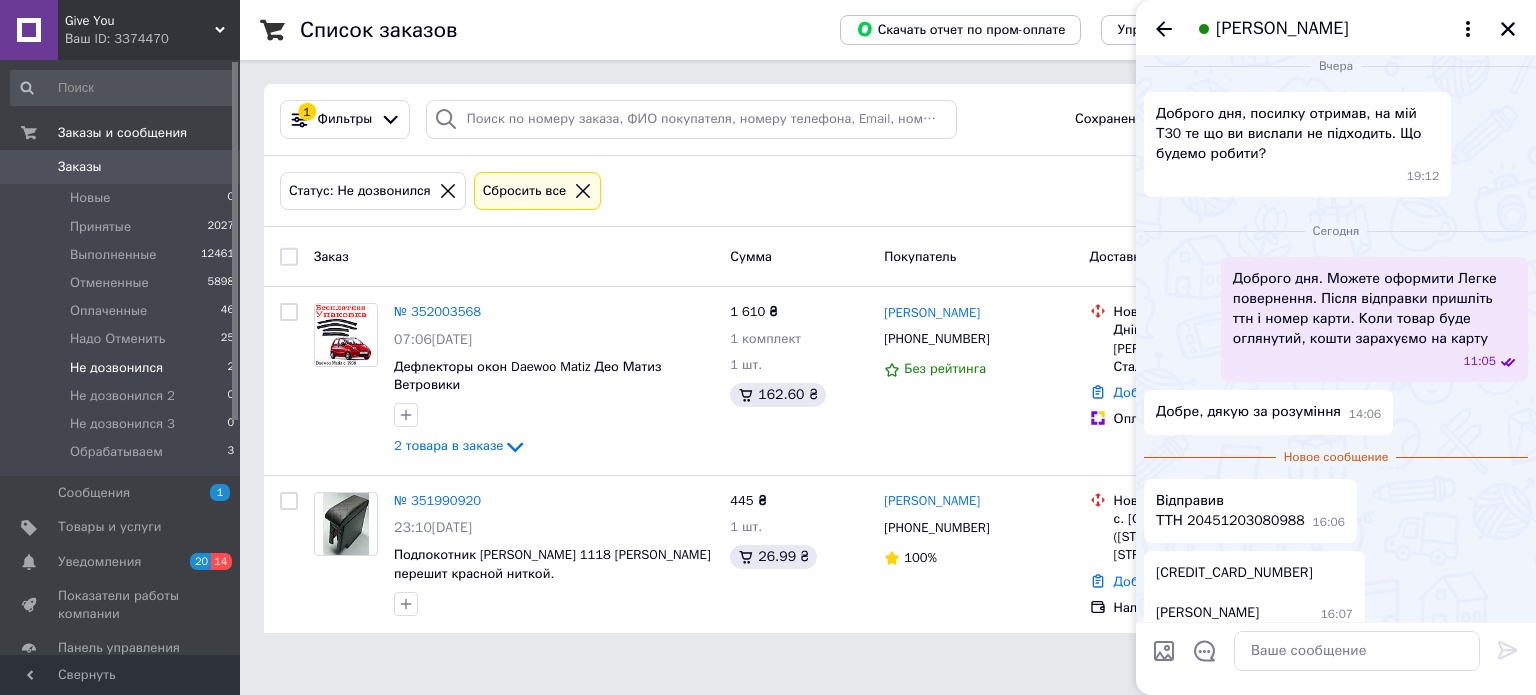 scroll, scrollTop: 0, scrollLeft: 0, axis: both 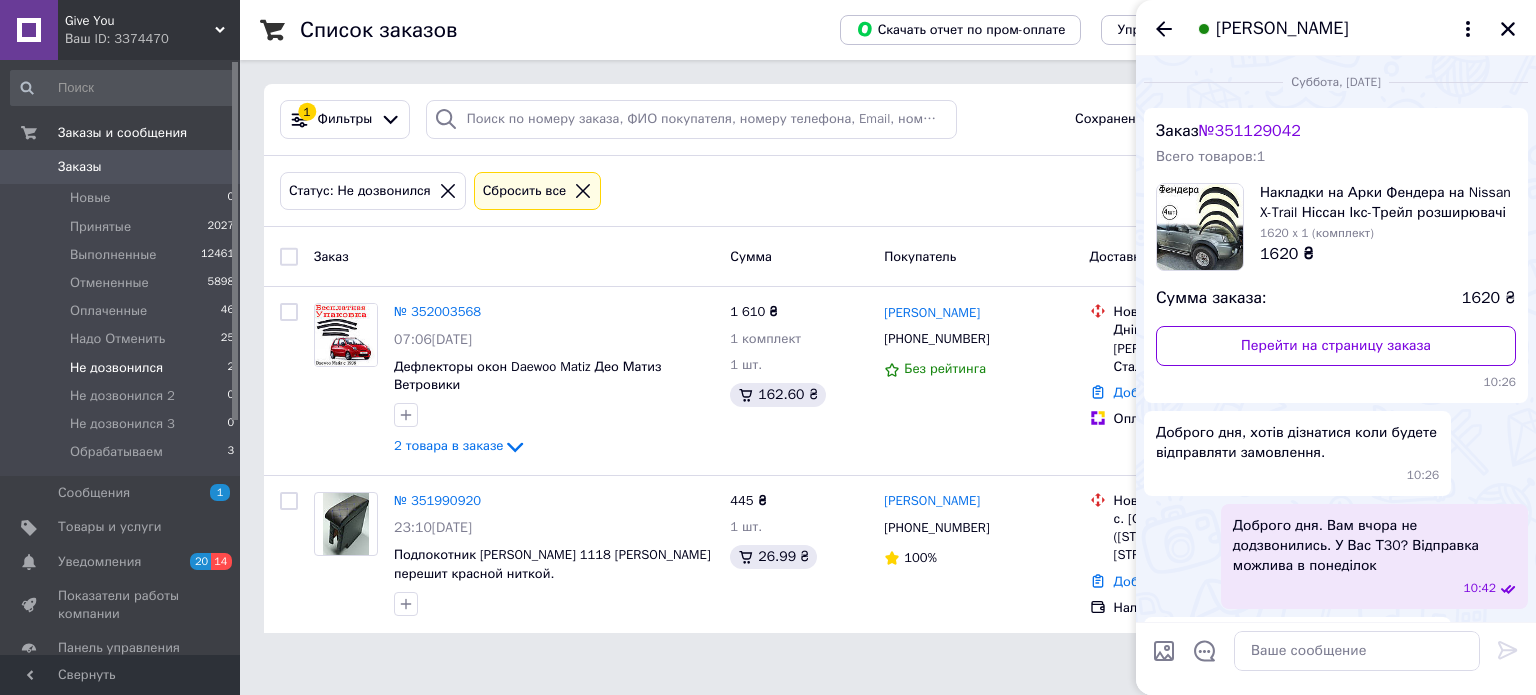 click on "[PERSON_NAME]" at bounding box center (1282, 29) 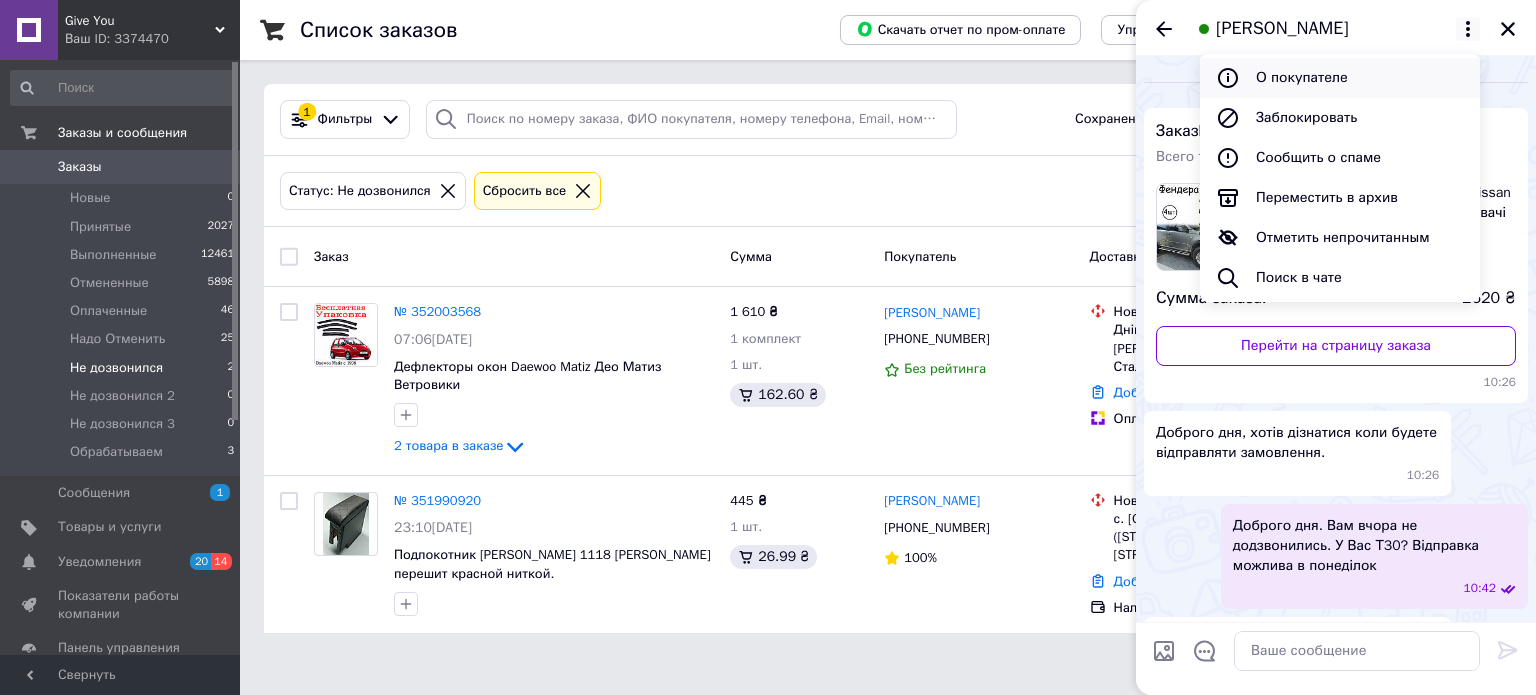 click on "О покупателе" at bounding box center [1340, 78] 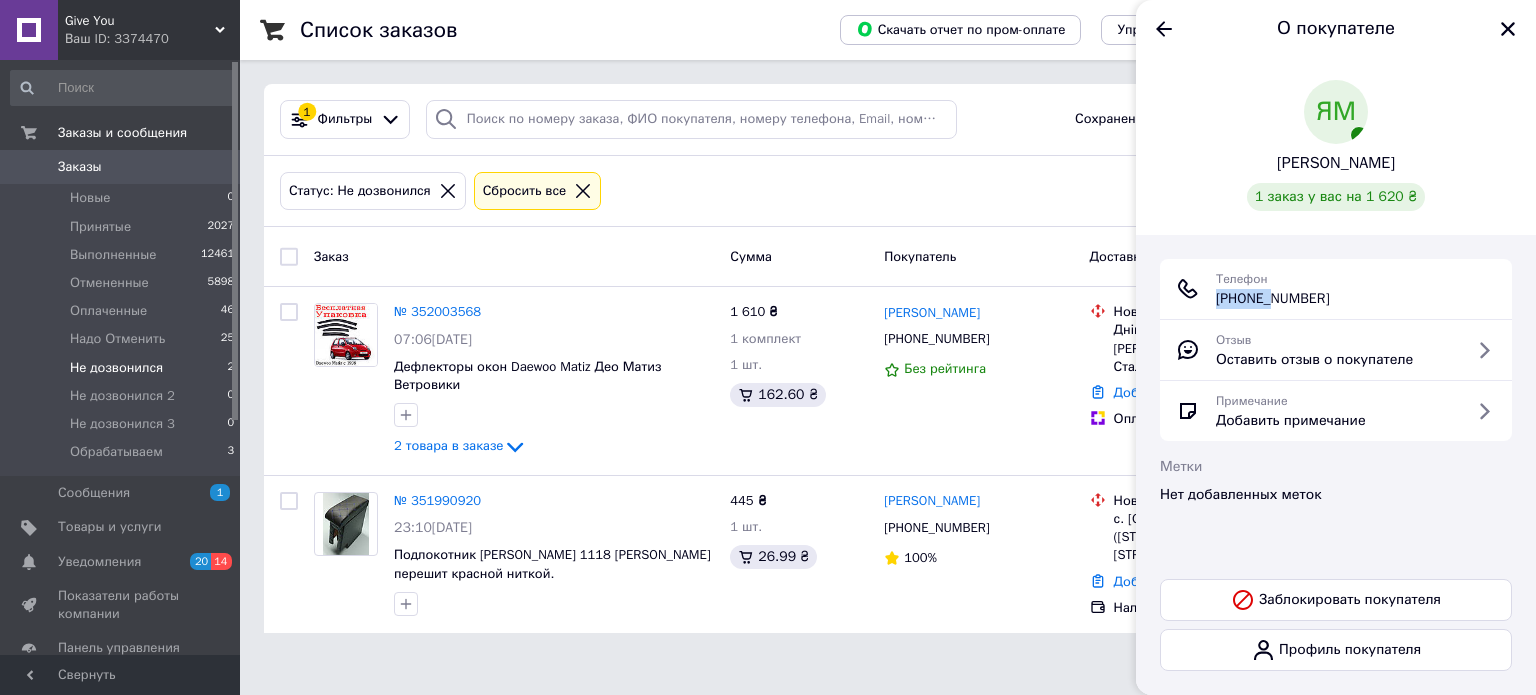 drag, startPoint x: 1360, startPoint y: 286, endPoint x: 1261, endPoint y: 291, distance: 99.12618 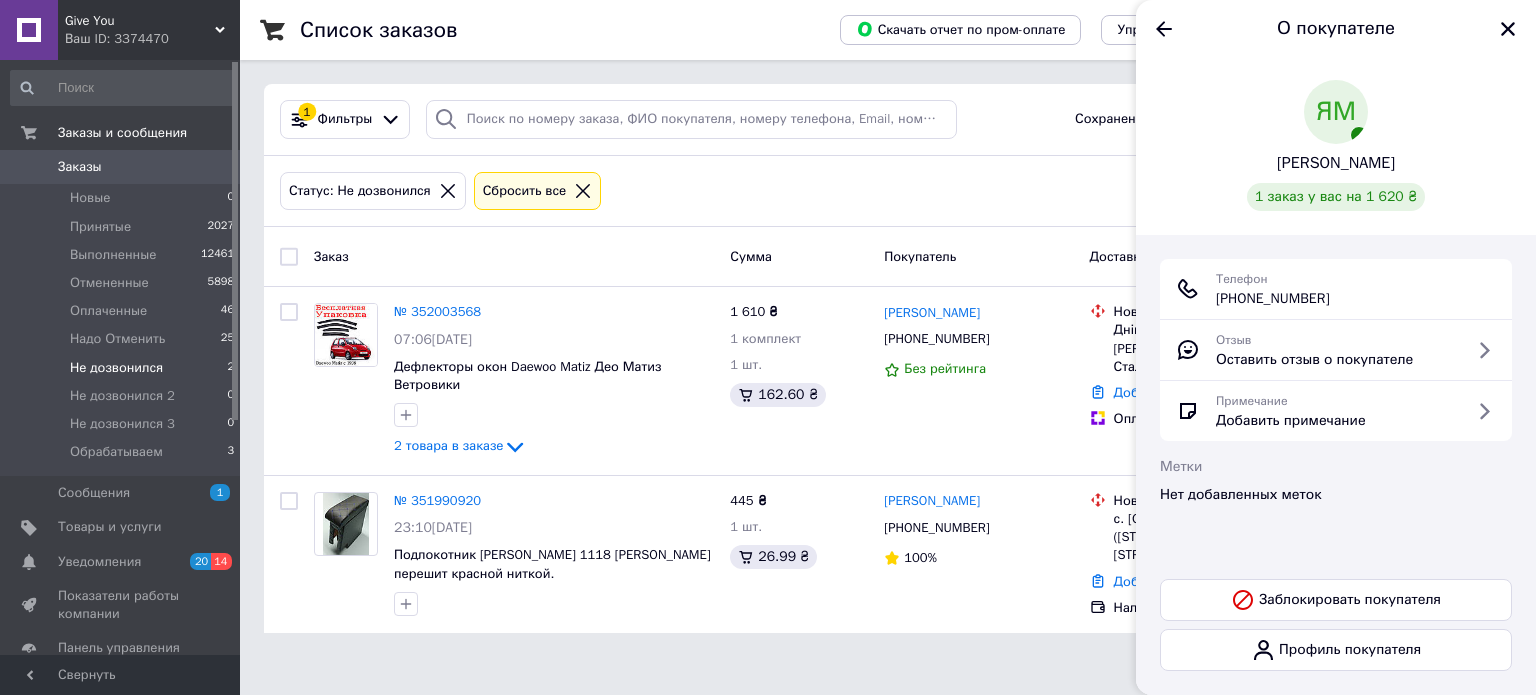 click on "Телефон [PHONE_NUMBER]" at bounding box center [1336, 289] 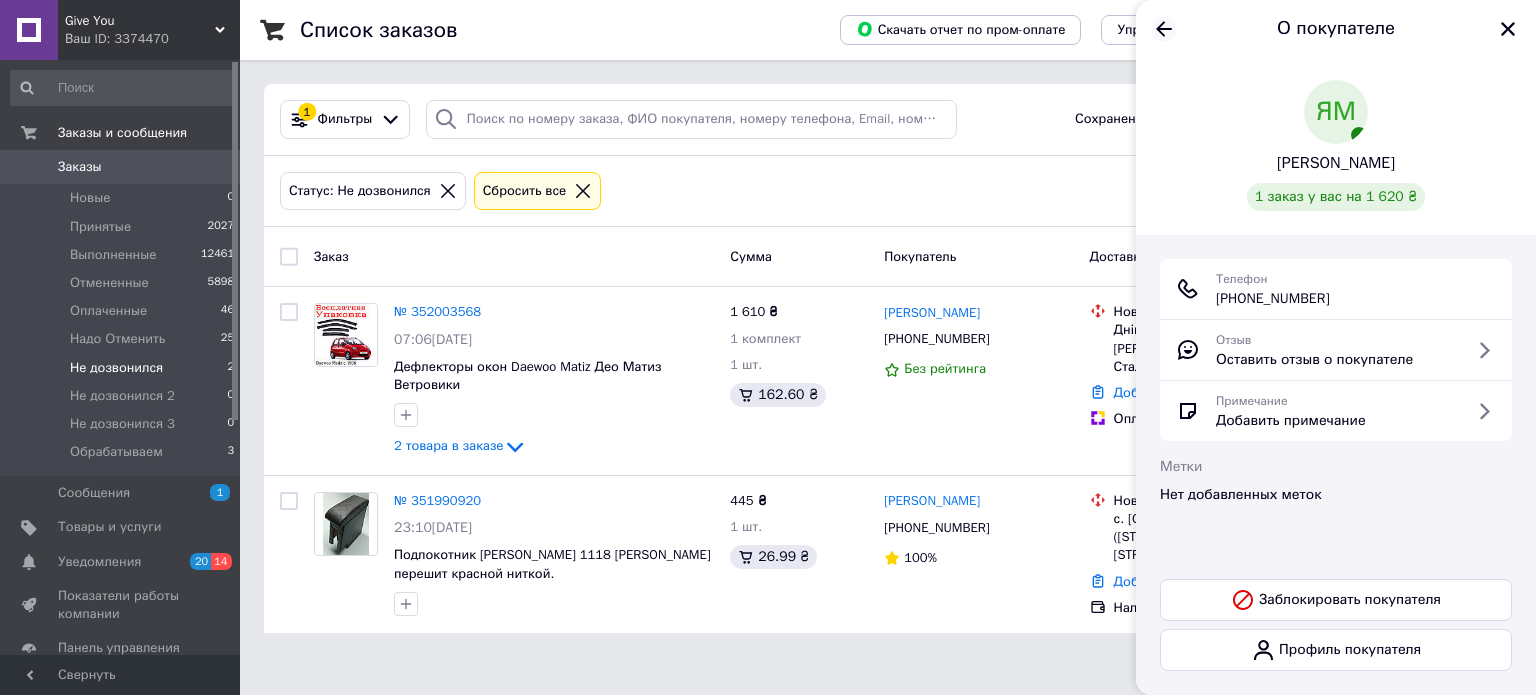 click 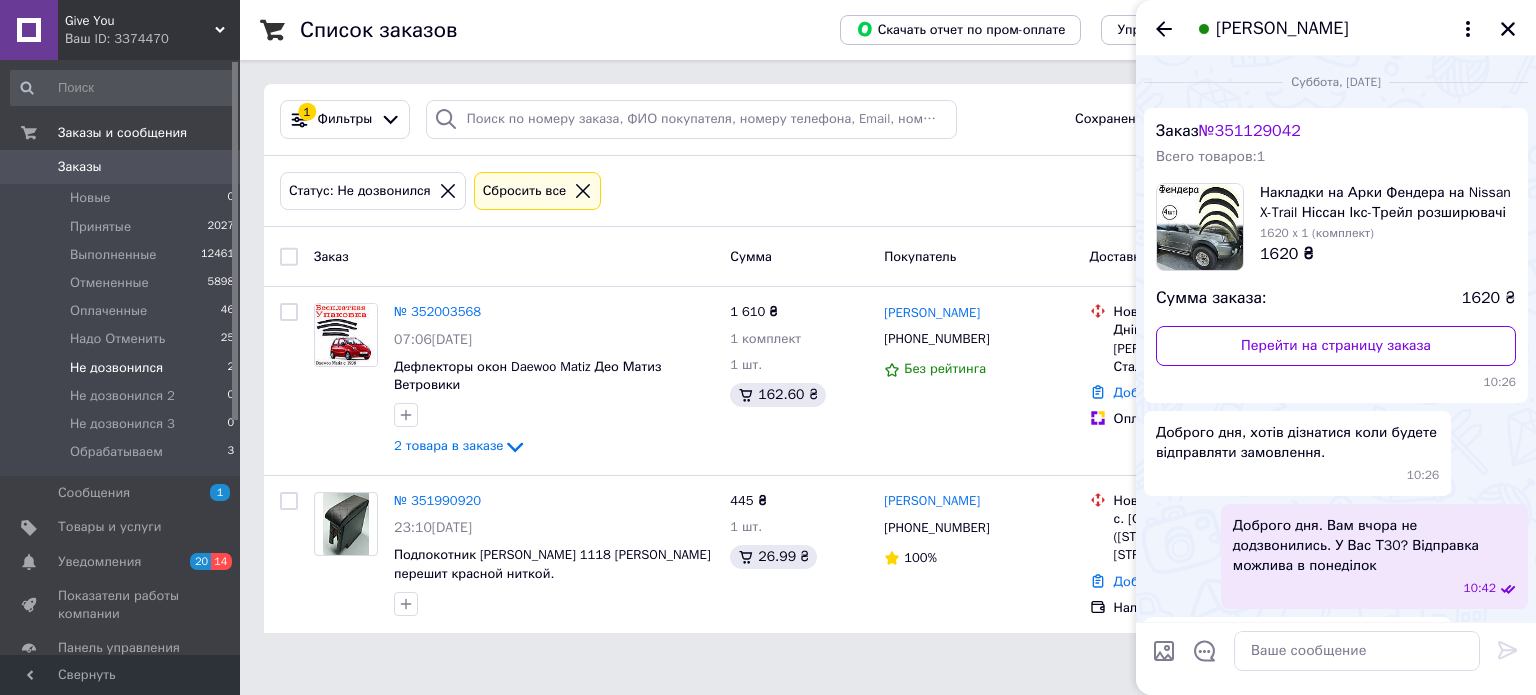 scroll, scrollTop: 960, scrollLeft: 0, axis: vertical 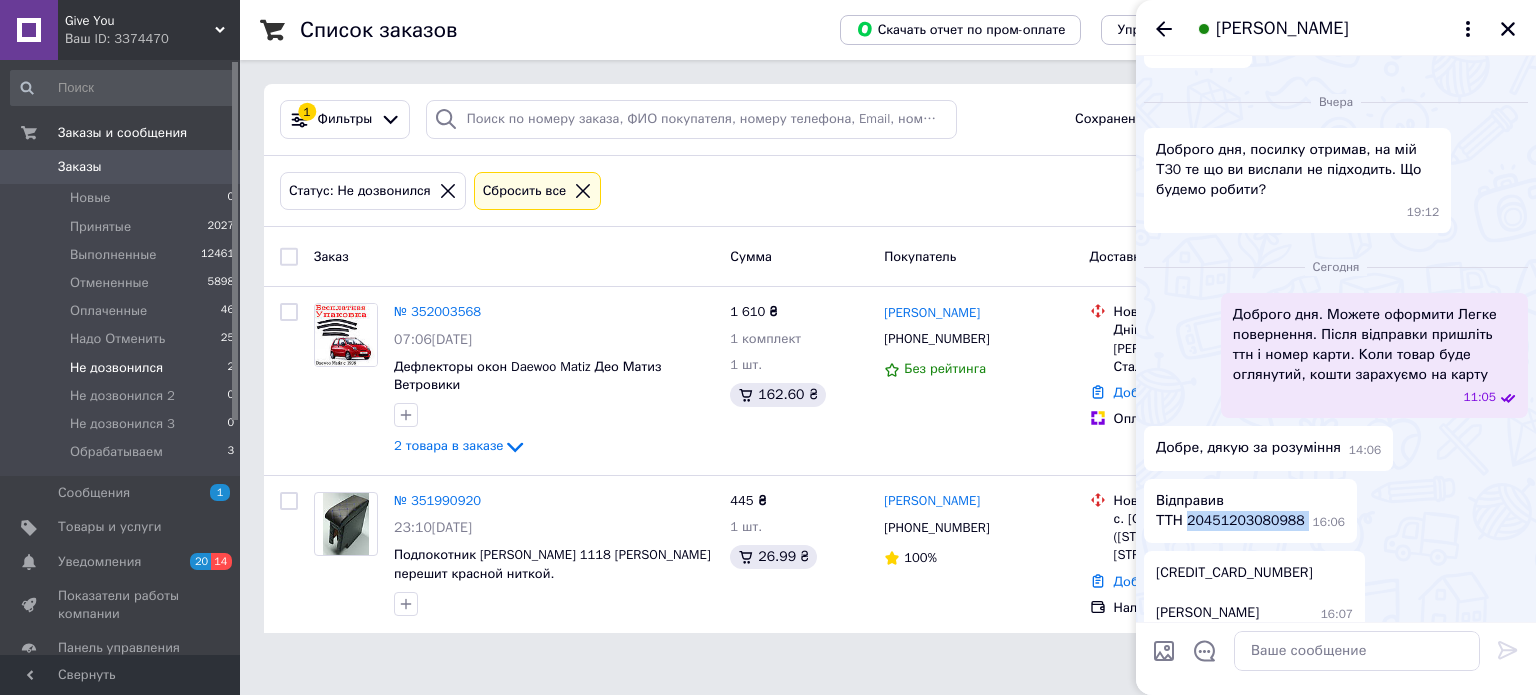 drag, startPoint x: 1301, startPoint y: 498, endPoint x: 1190, endPoint y: 505, distance: 111.220505 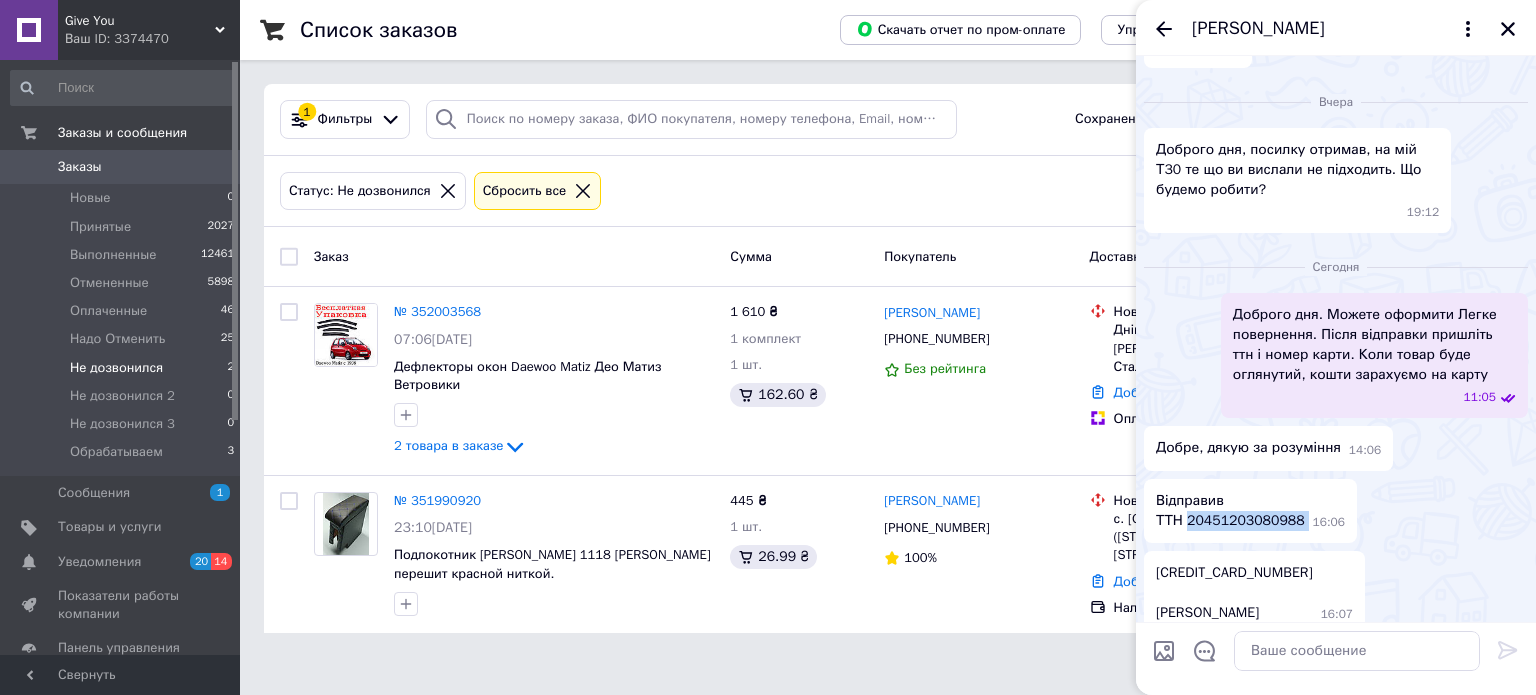copy on "20451203080988" 